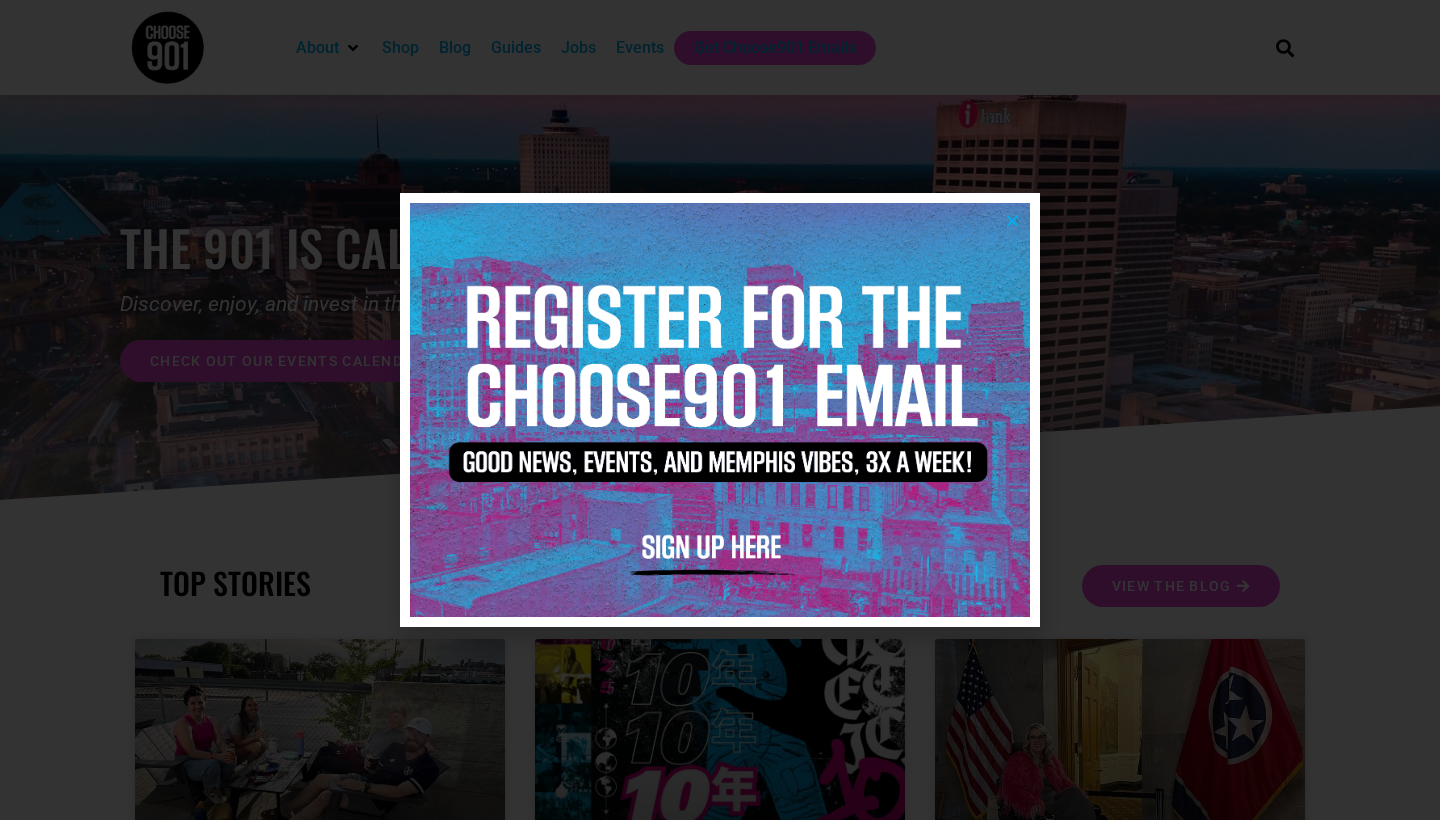 scroll, scrollTop: 0, scrollLeft: 0, axis: both 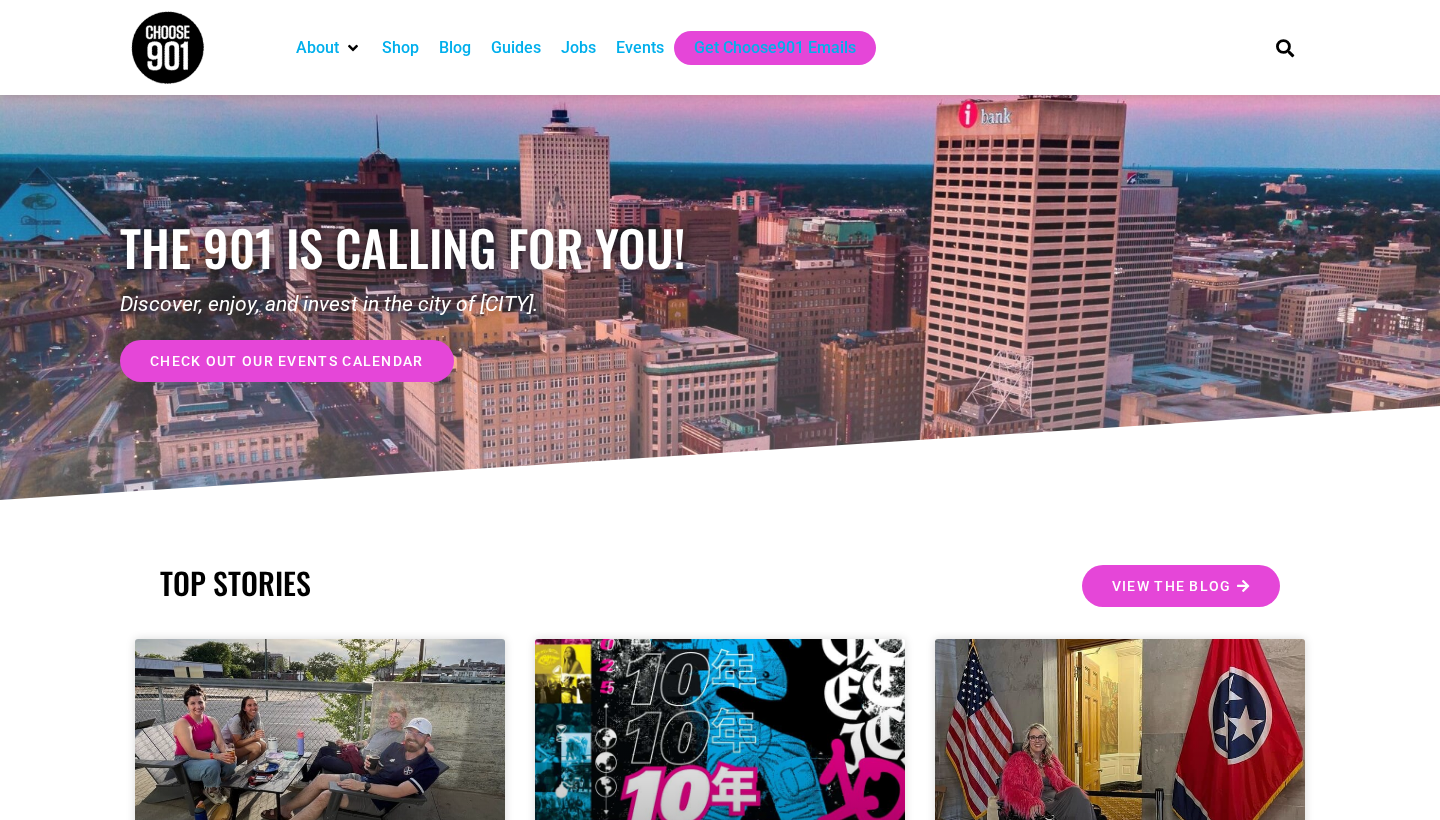 click on "Events" at bounding box center [640, 48] 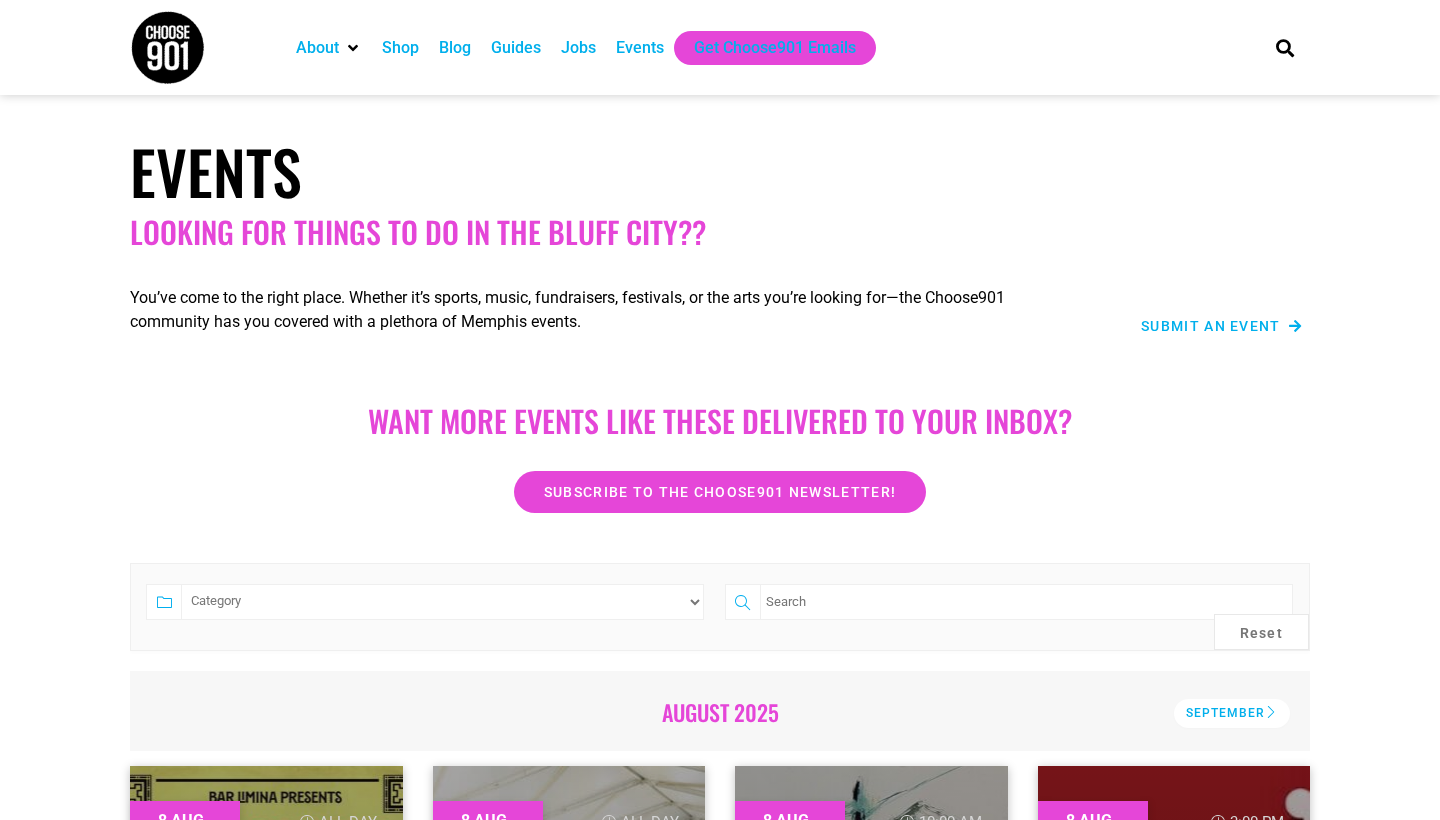 scroll, scrollTop: 0, scrollLeft: 0, axis: both 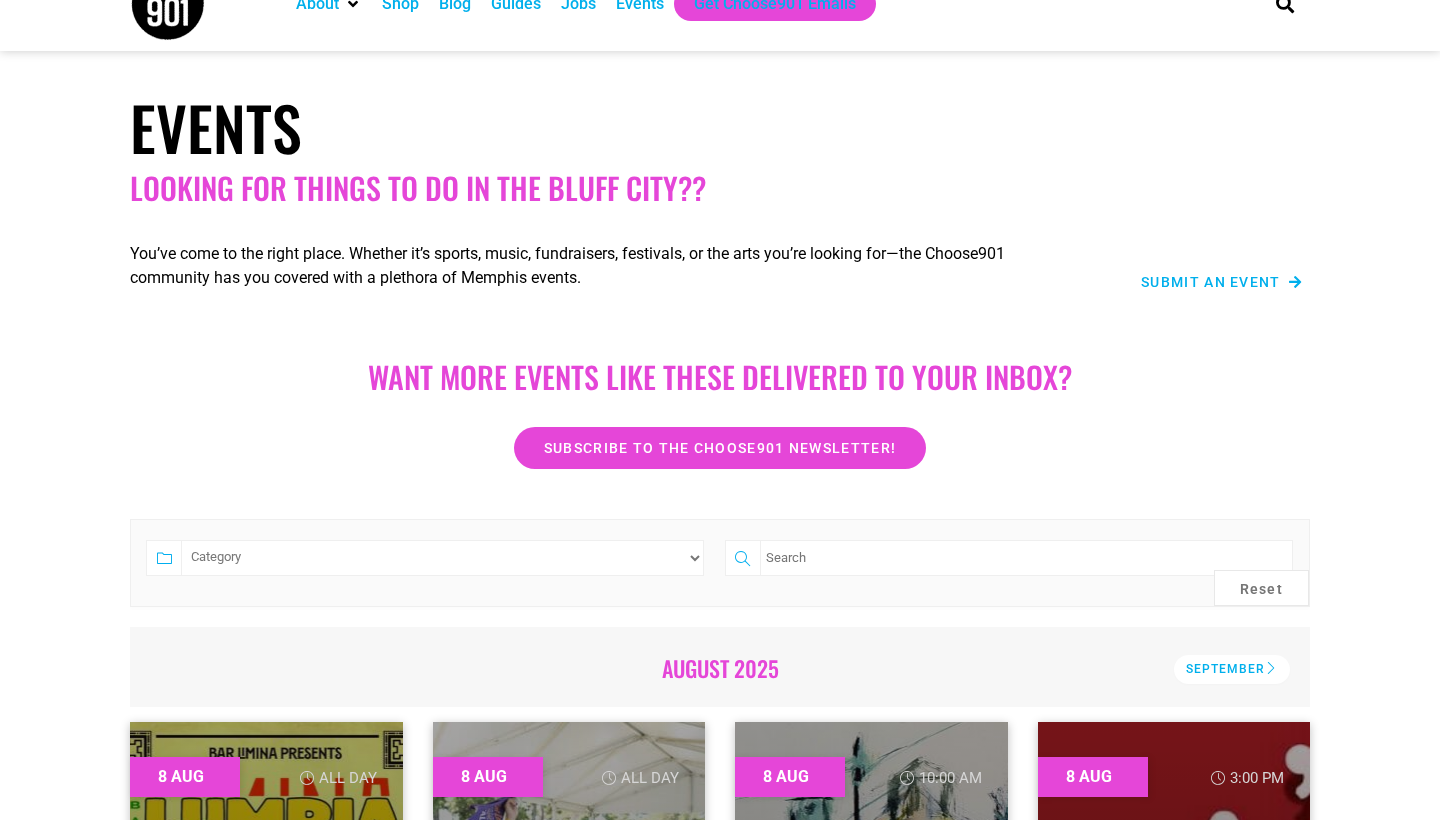 click on "Submit an Event" at bounding box center (1211, 282) 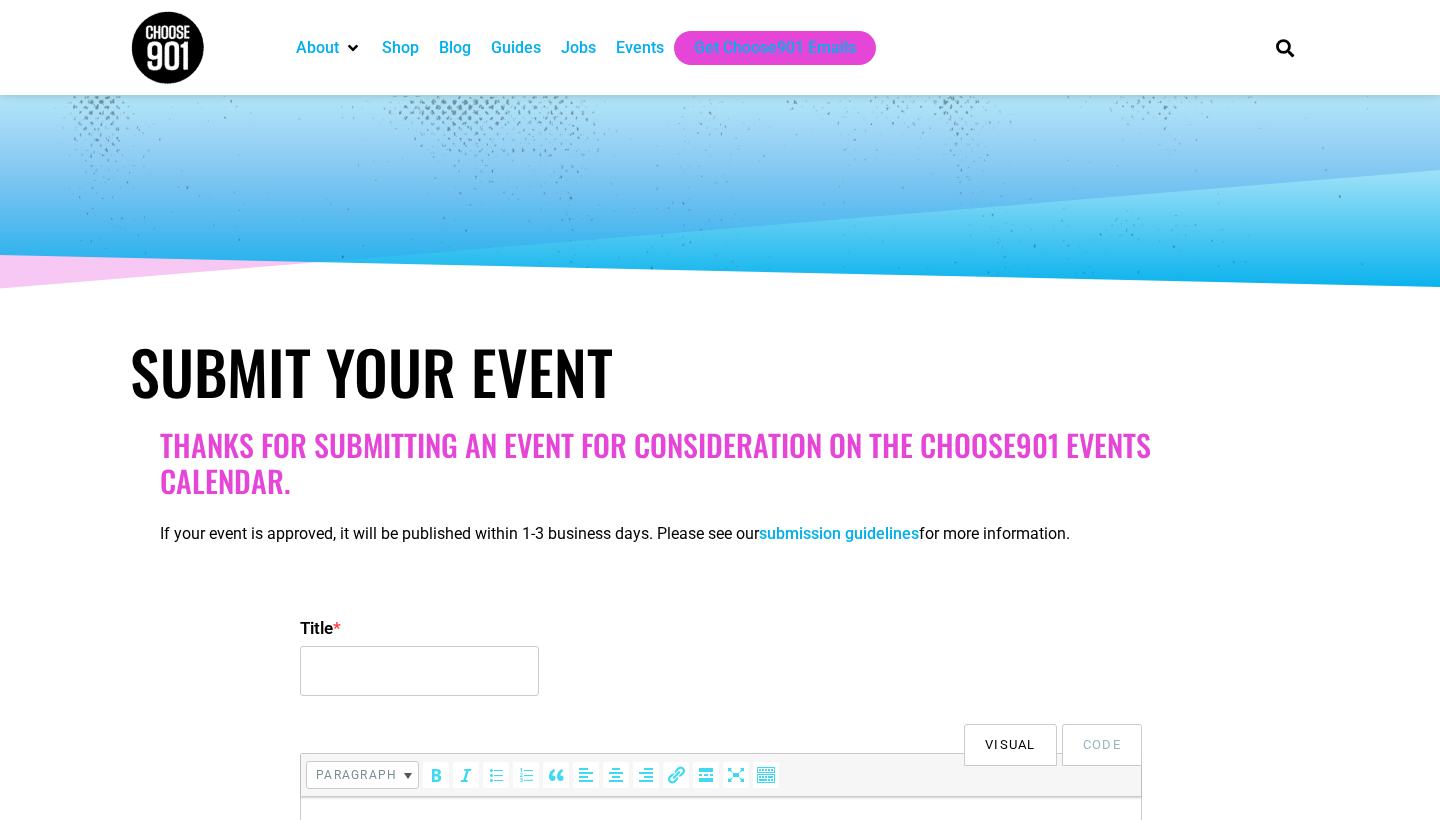 select 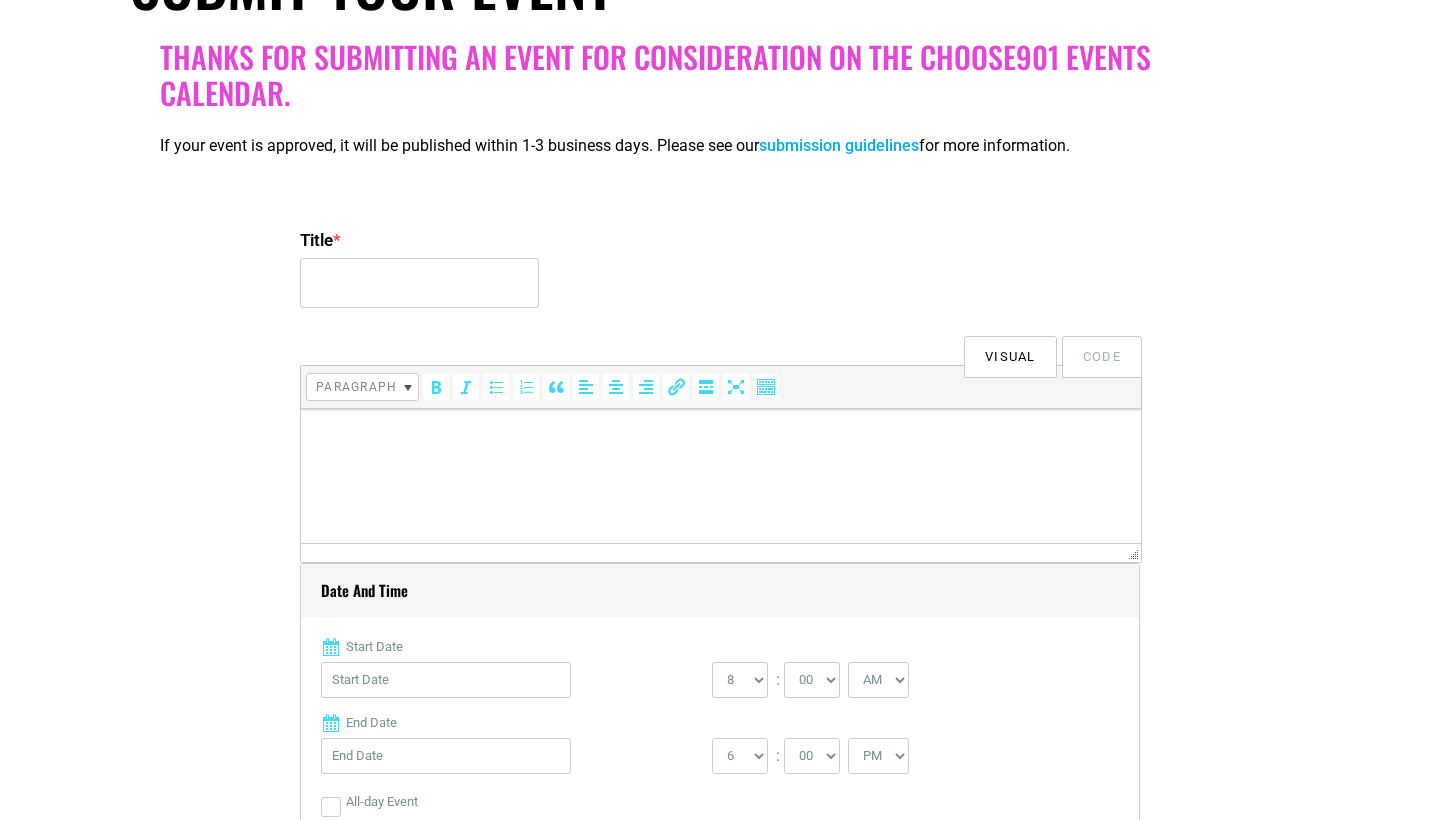scroll, scrollTop: 0, scrollLeft: 0, axis: both 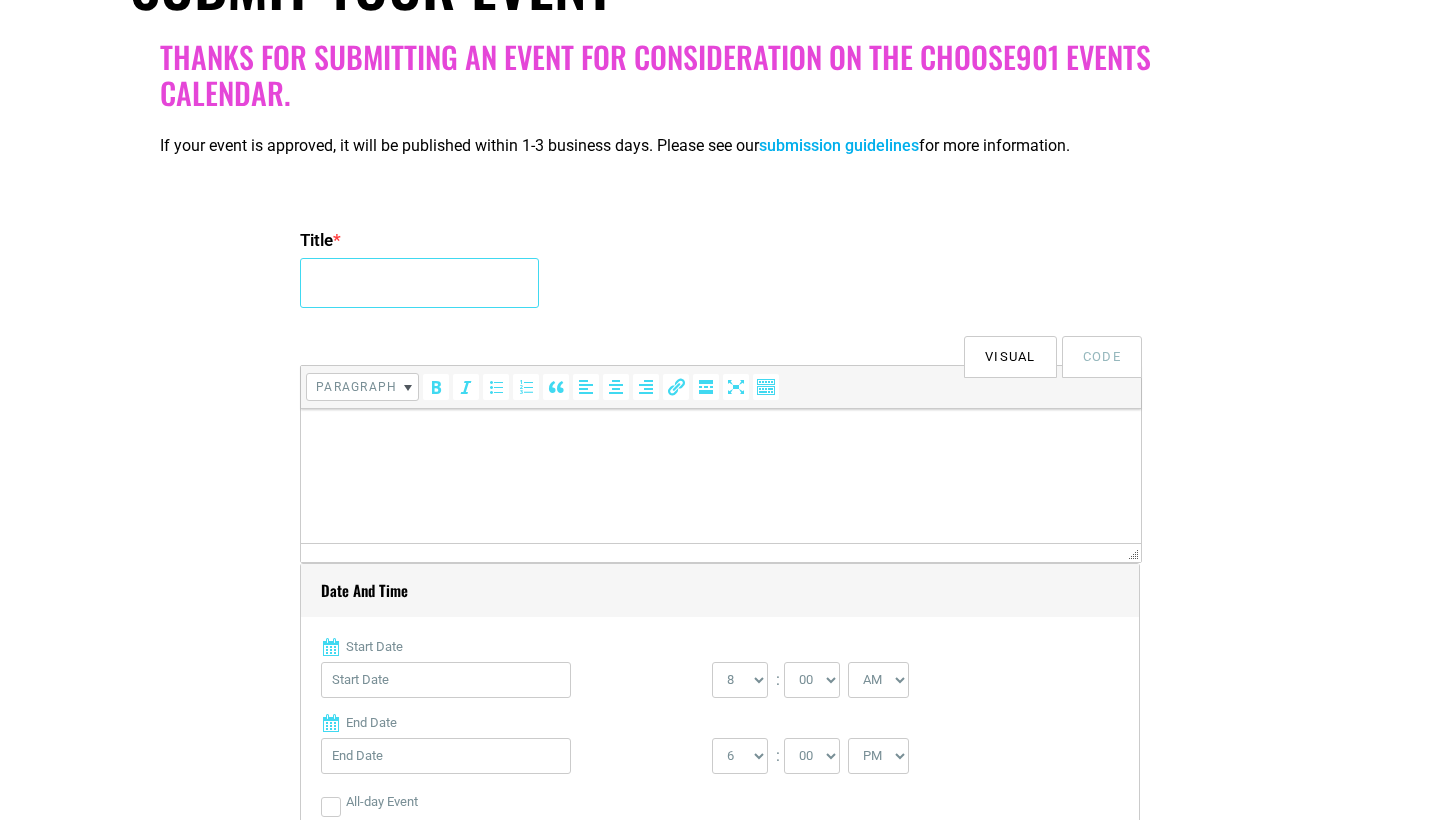 click on "Title  *" at bounding box center (419, 283) 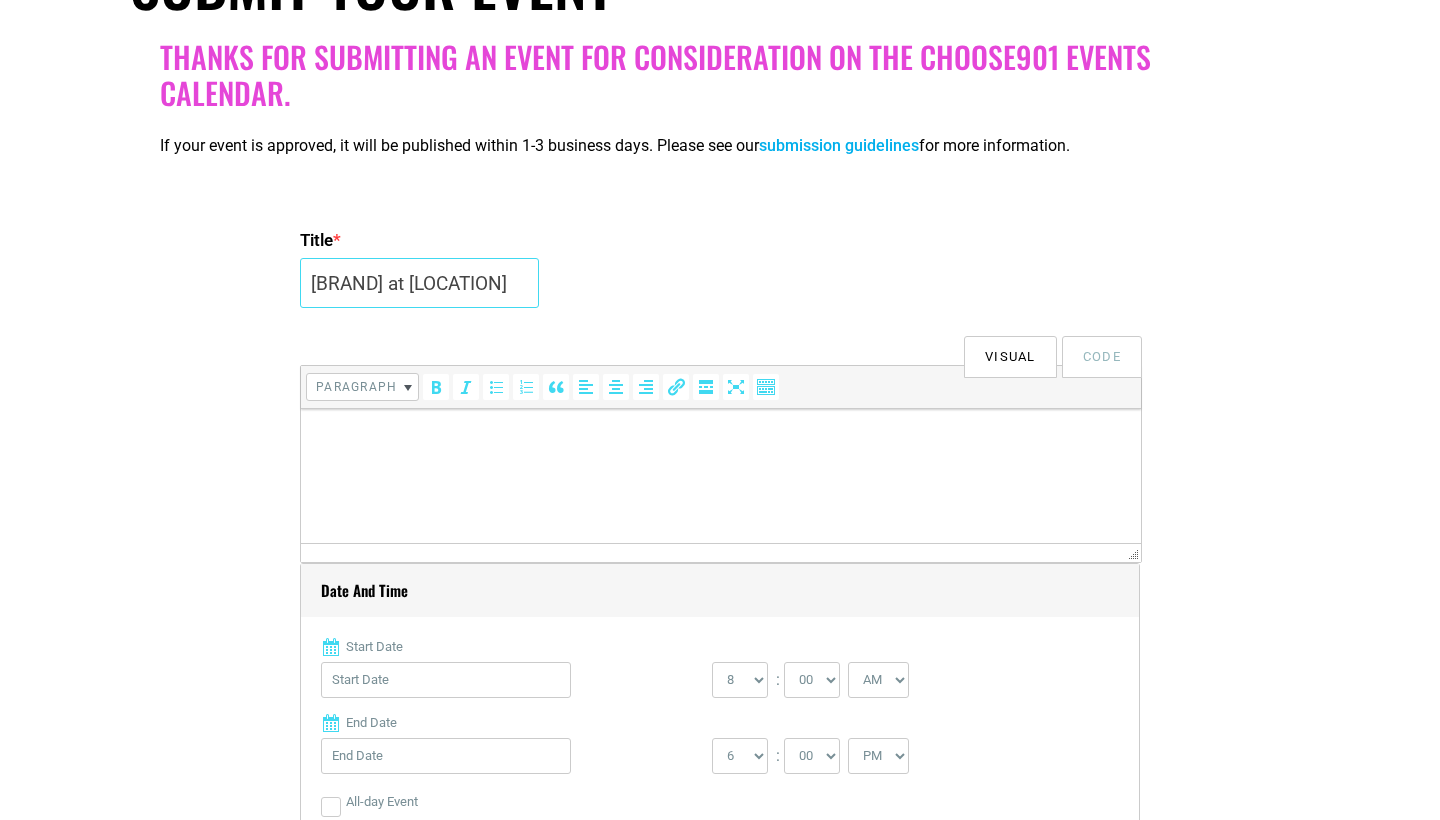 type on "[BRAND] at [LOCATION]" 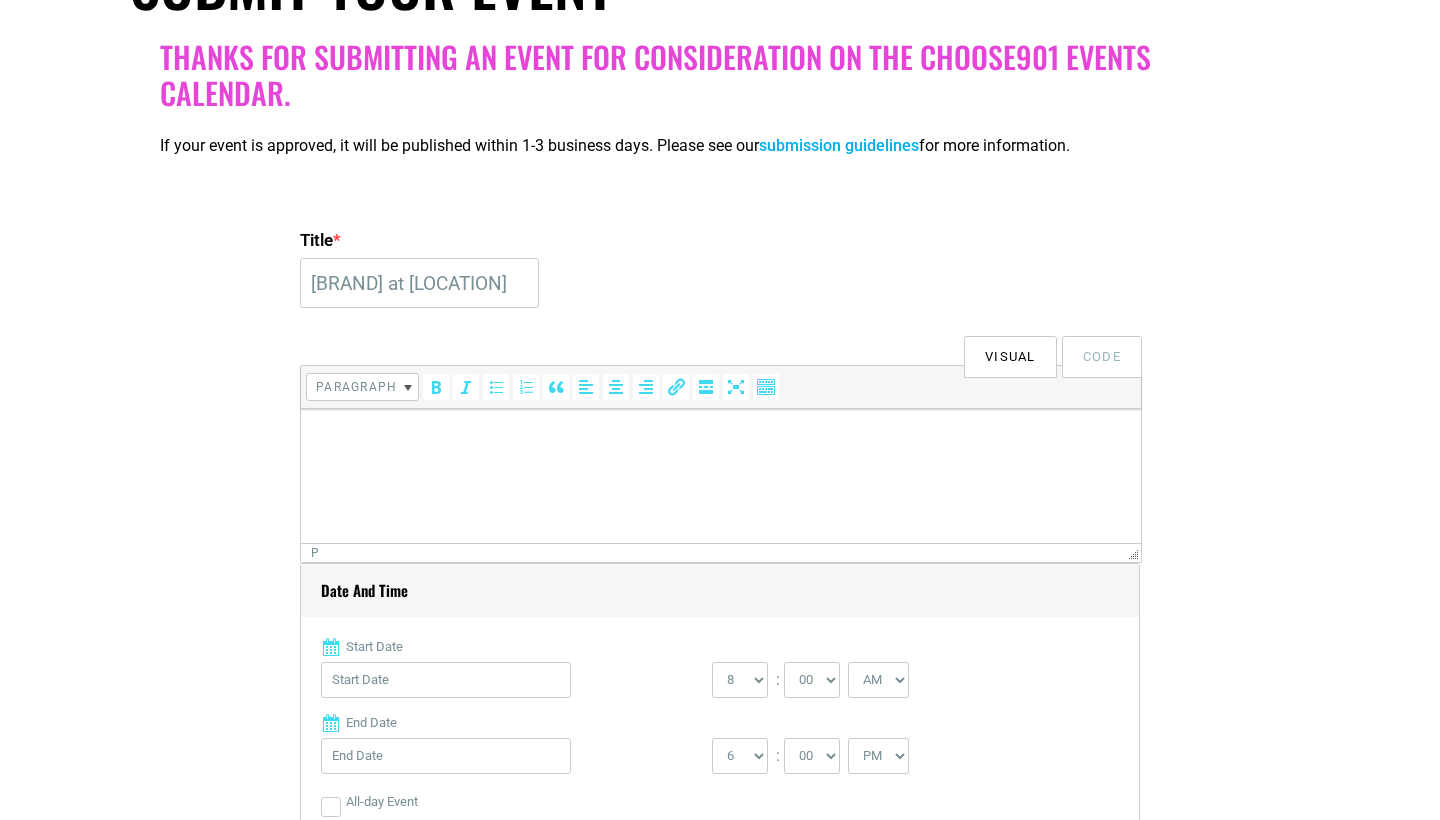 type 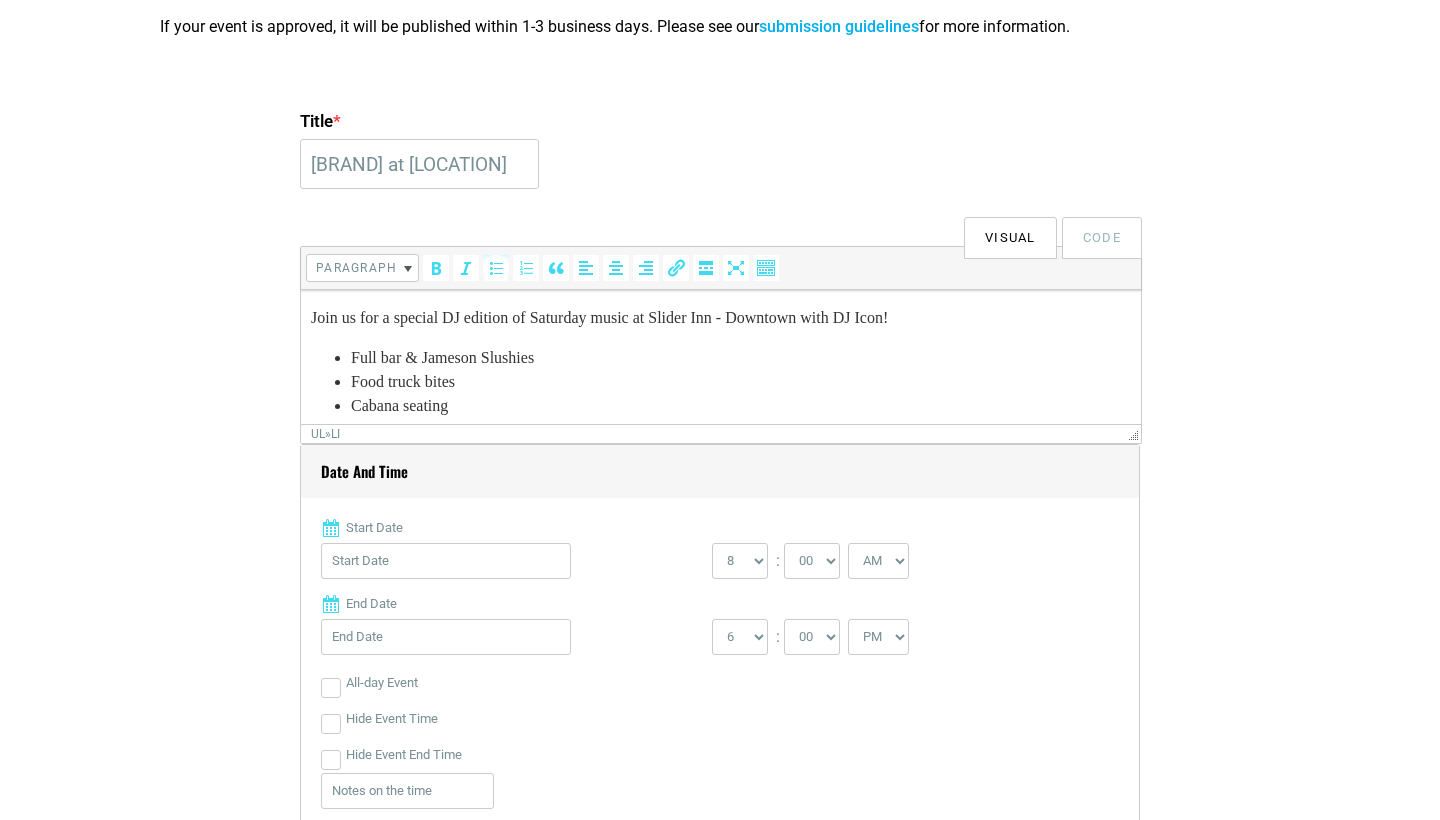 scroll, scrollTop: 687, scrollLeft: 0, axis: vertical 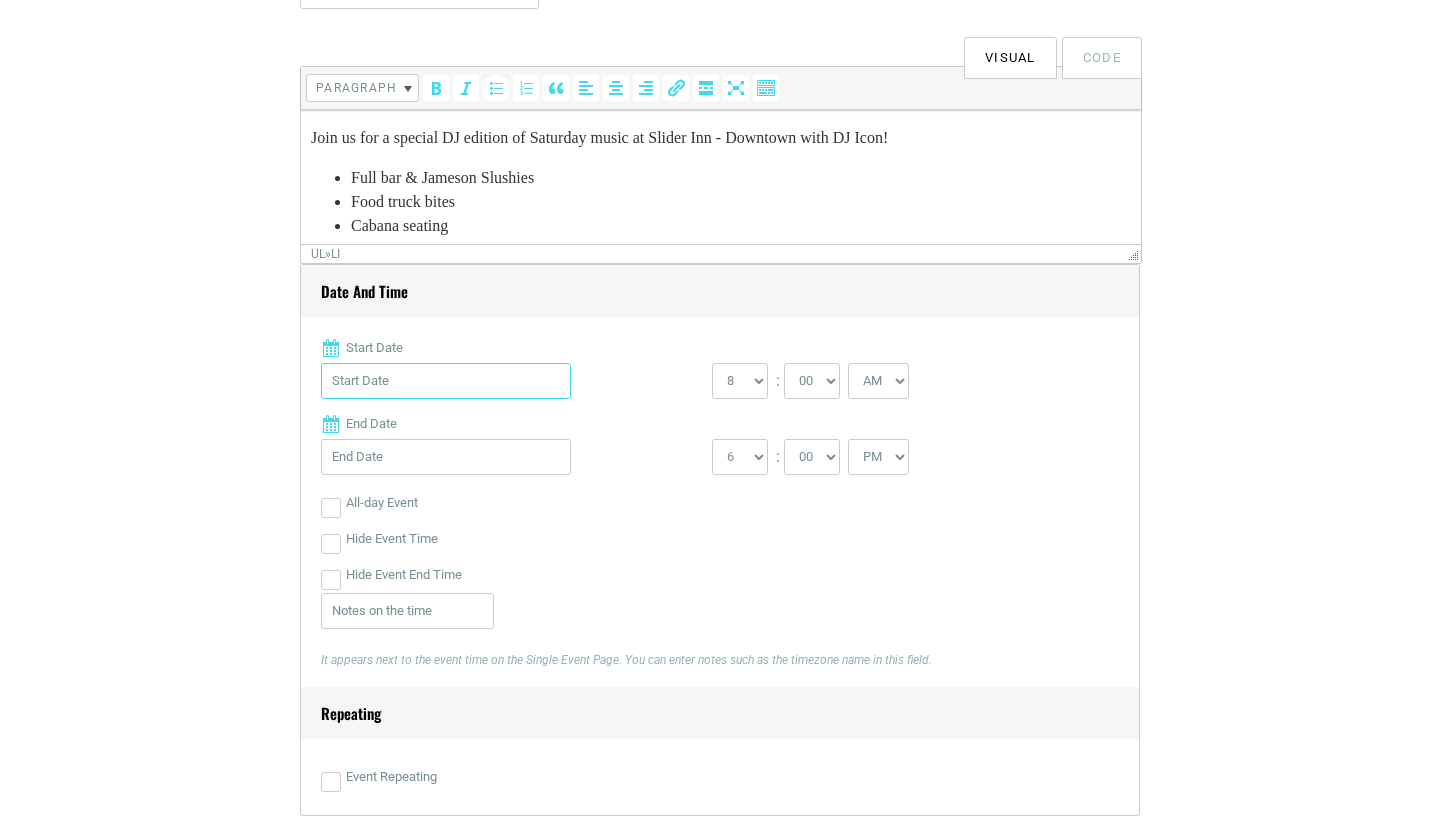 click on "Start Date" at bounding box center (446, 381) 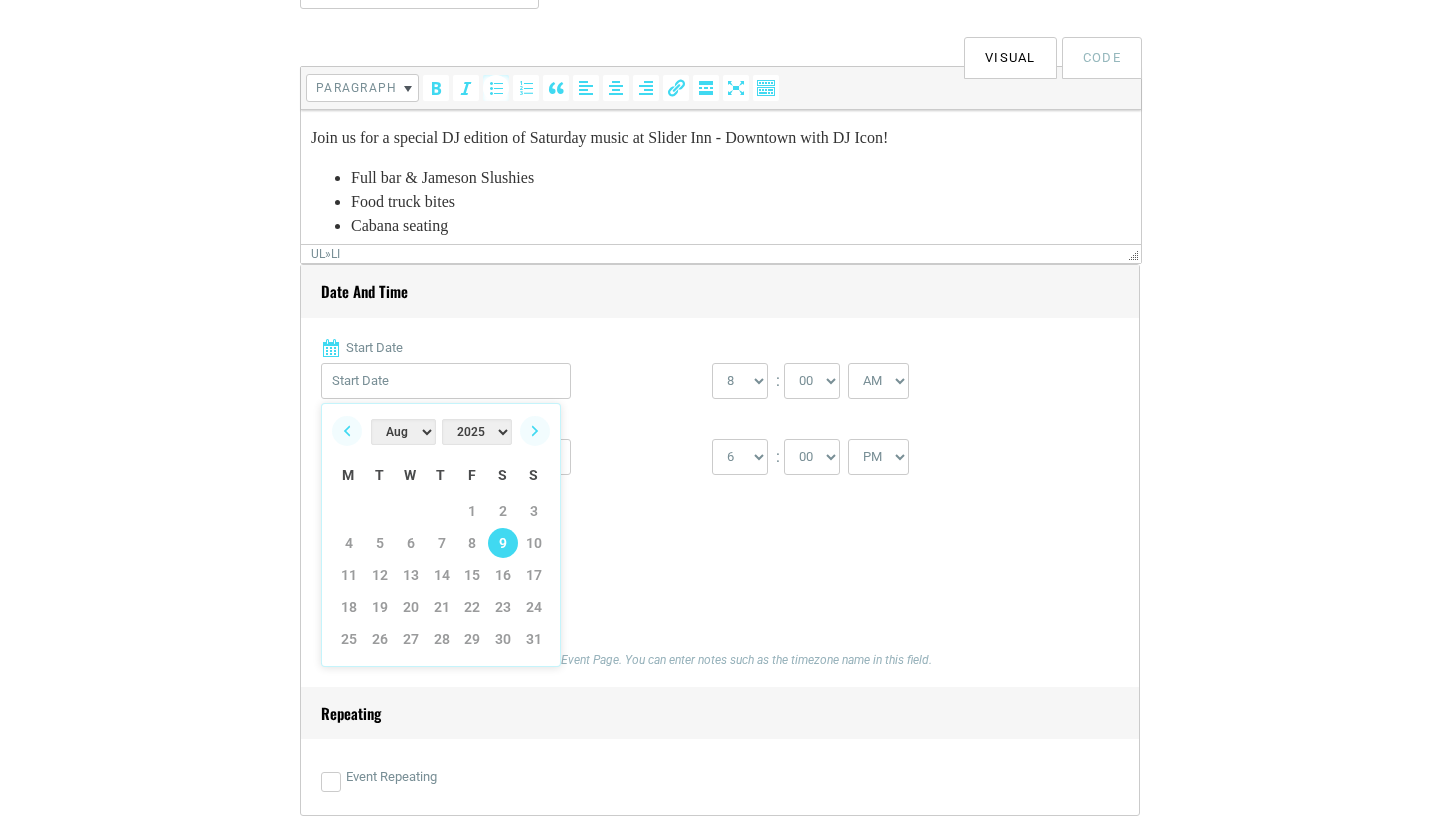 click on "9" at bounding box center (503, 543) 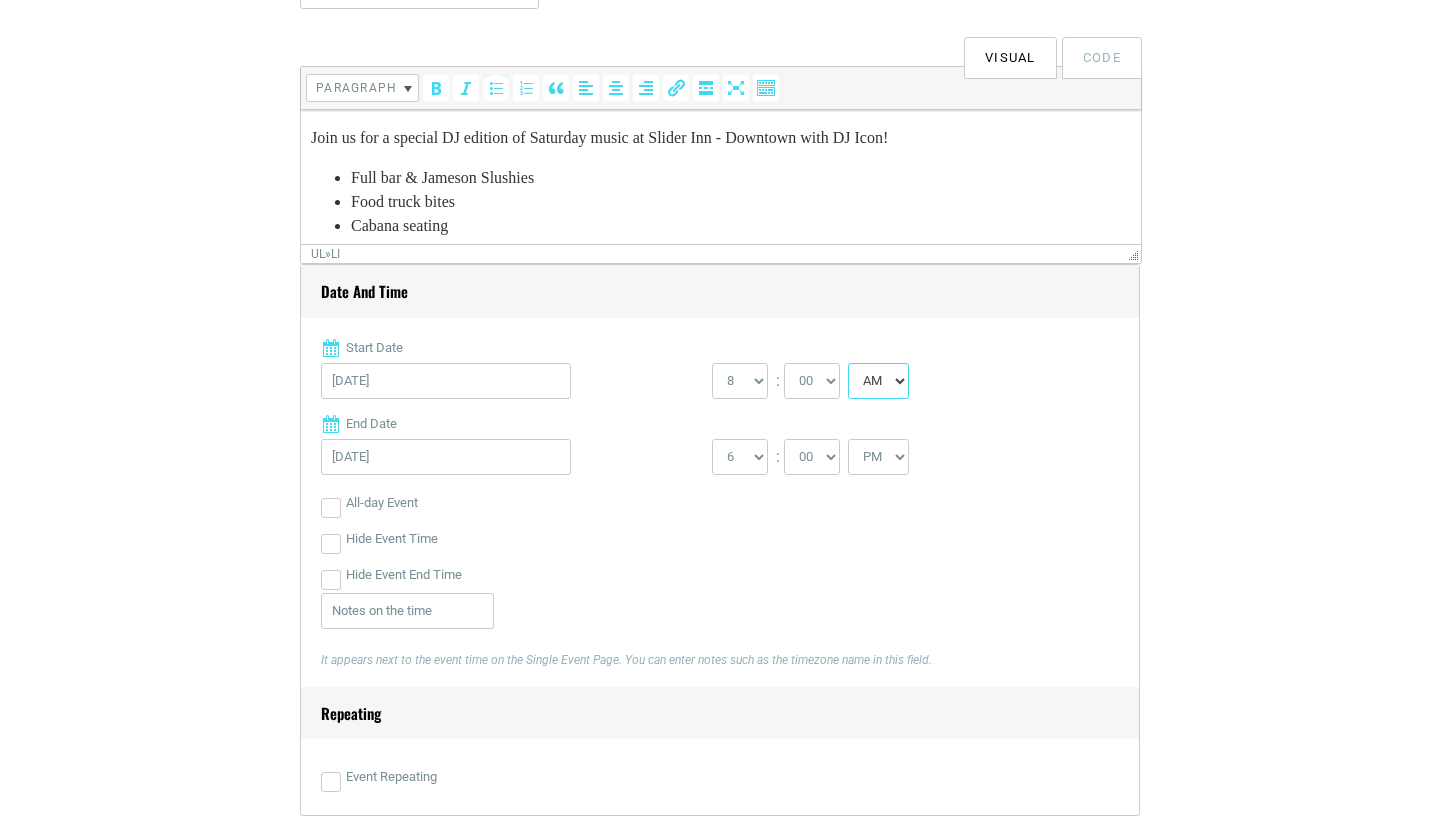 select on "PM" 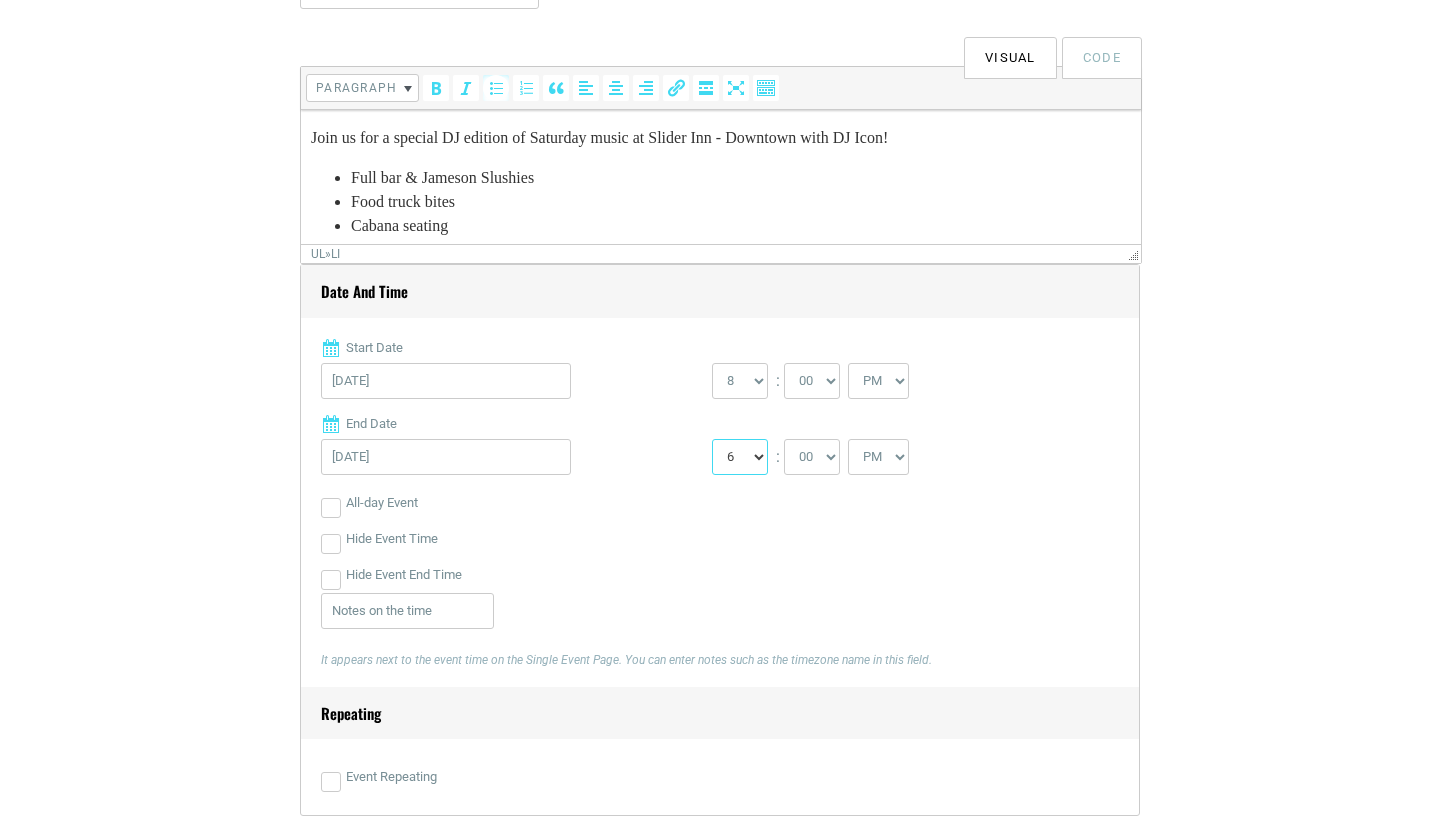 select on "11" 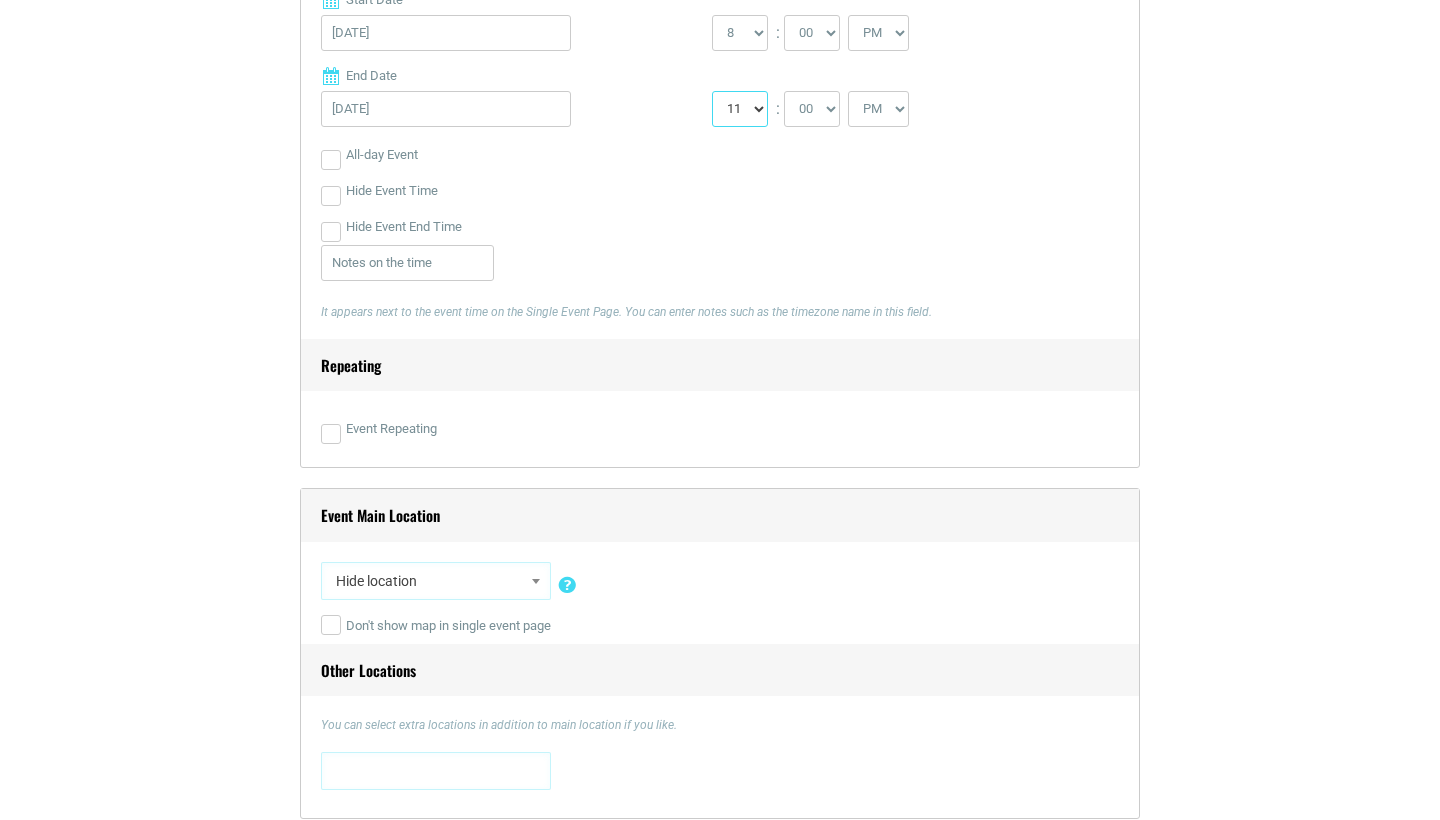 scroll, scrollTop: 1073, scrollLeft: 0, axis: vertical 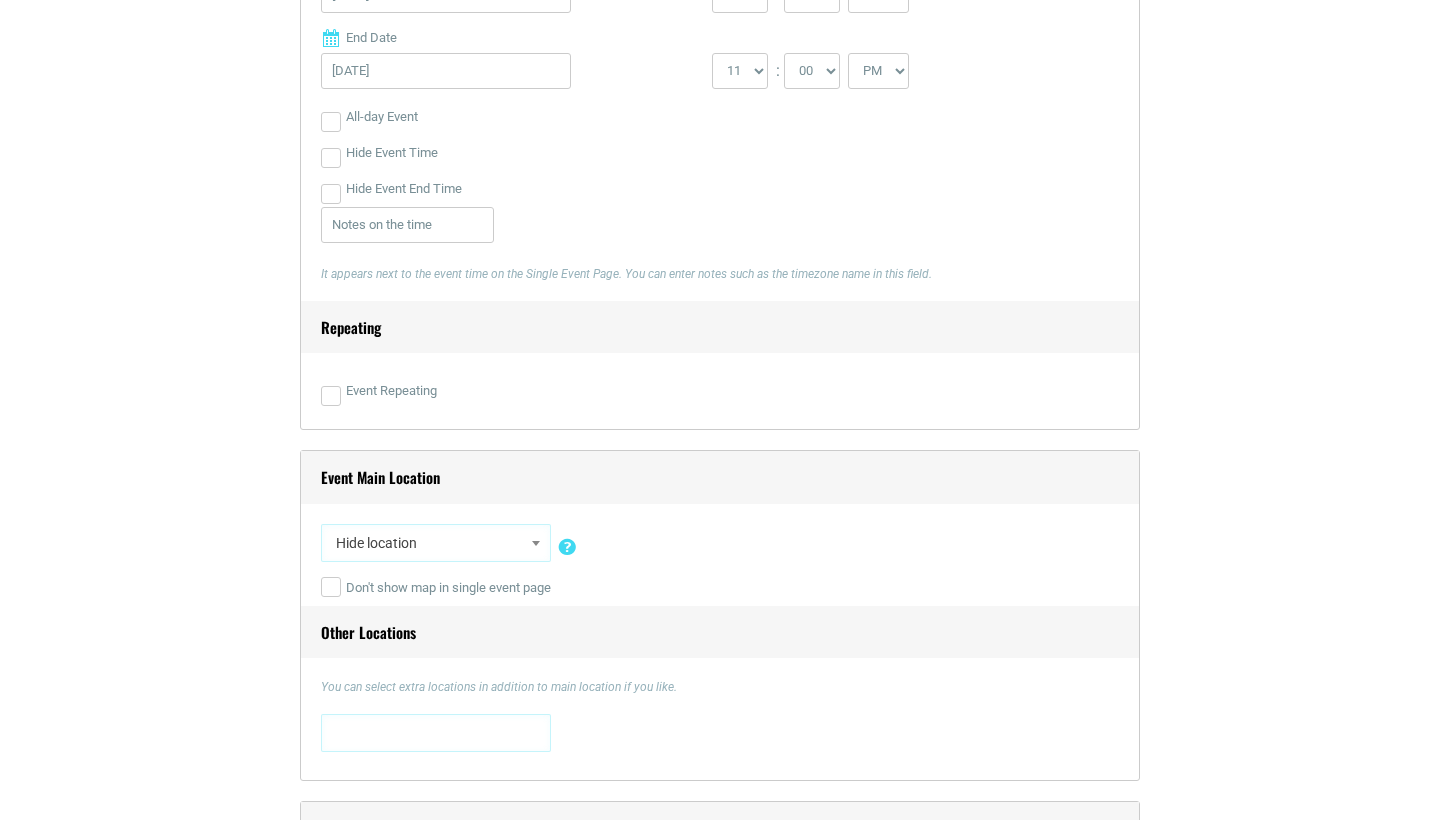 click on "Hide location" at bounding box center [436, 543] 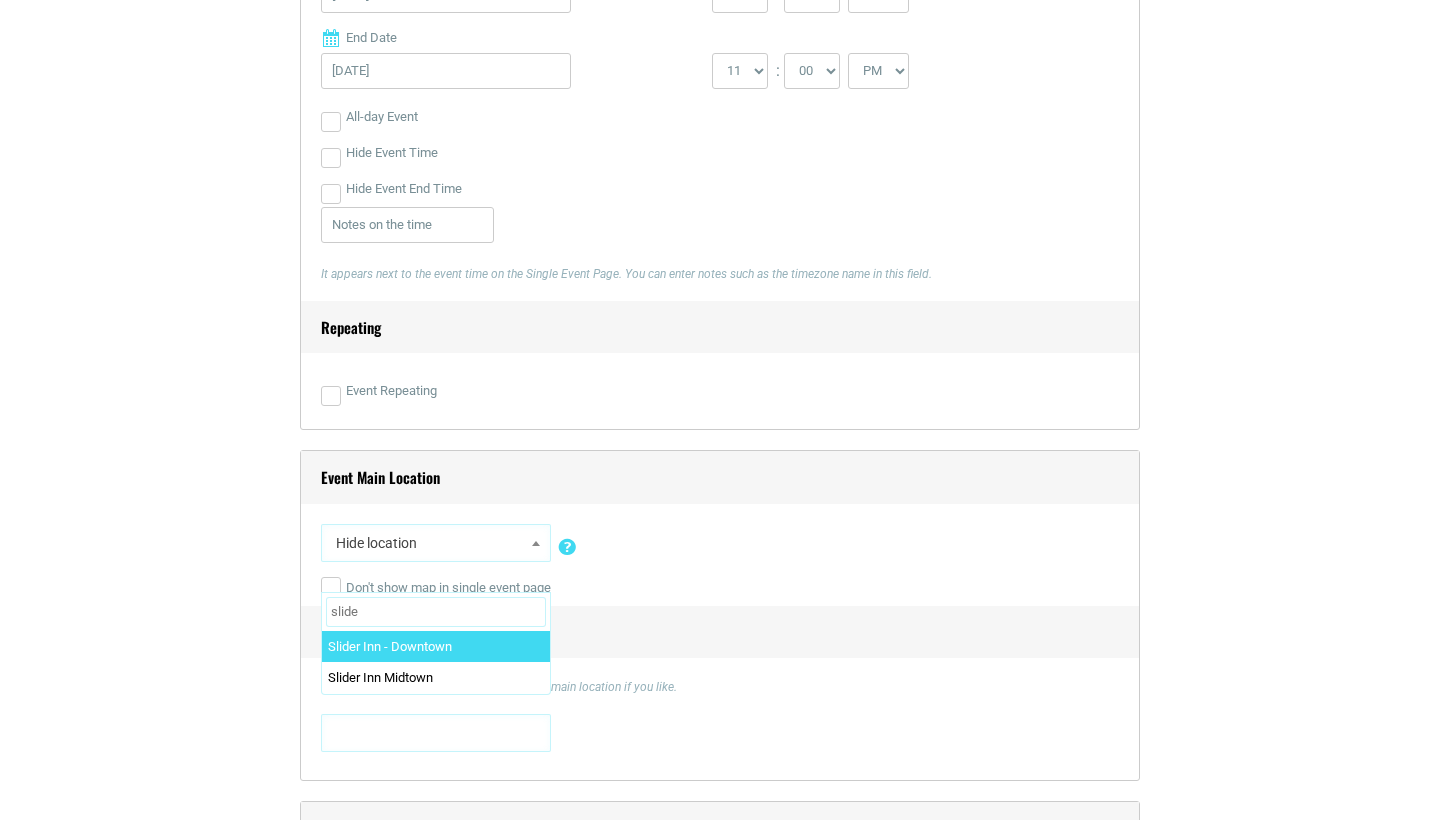 type on "slider" 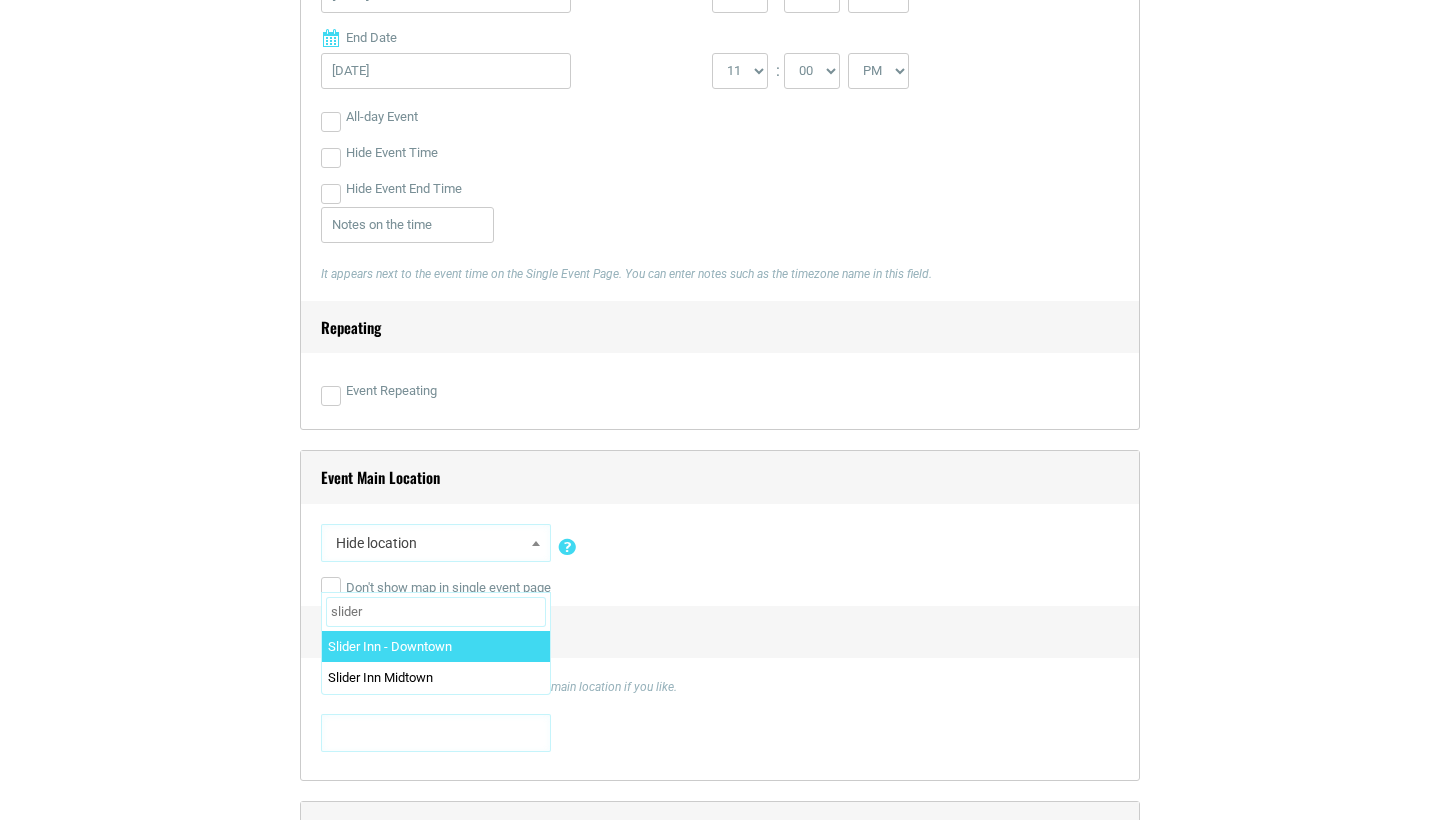 select on "2328" 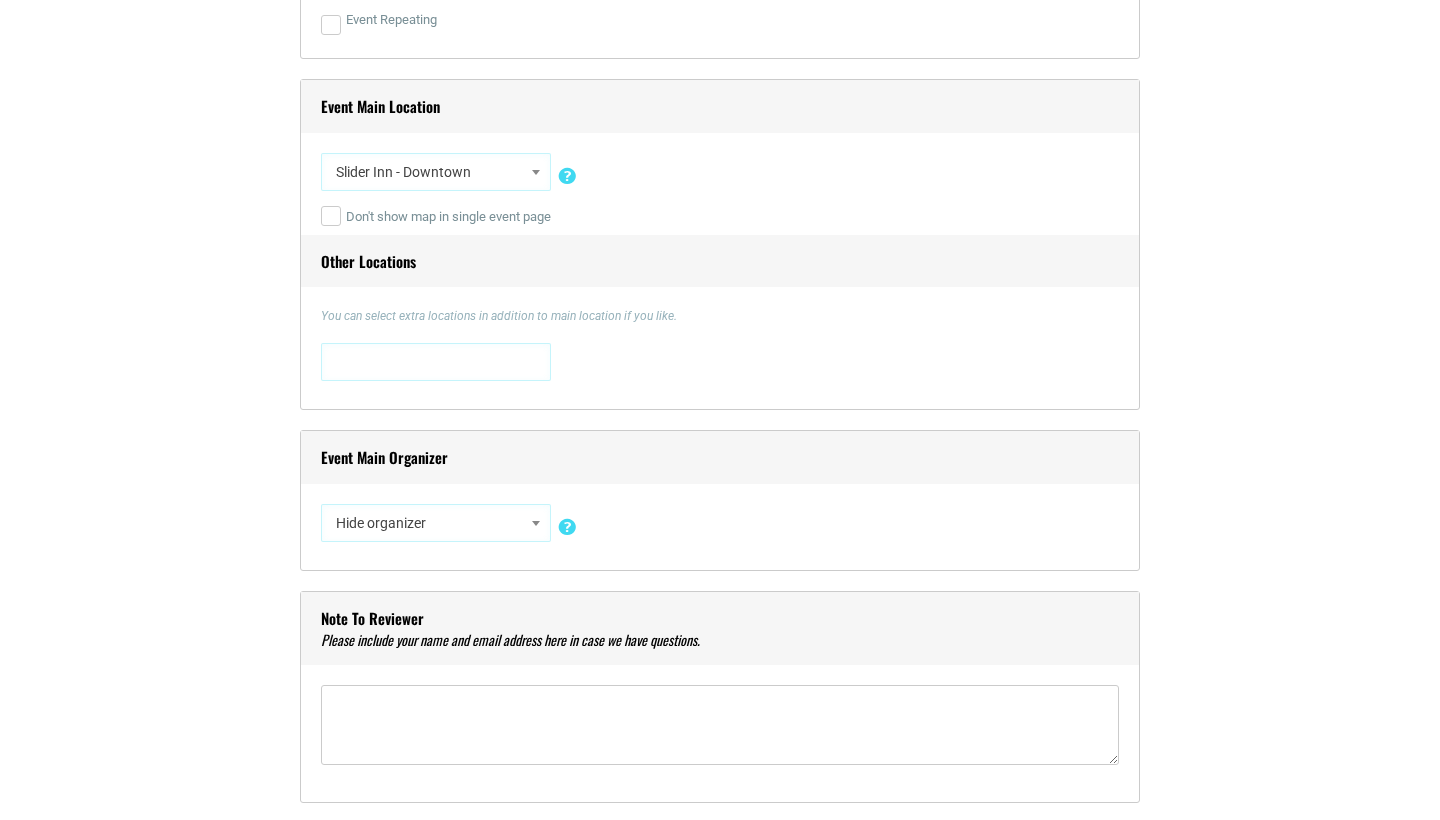 scroll, scrollTop: 1567, scrollLeft: 0, axis: vertical 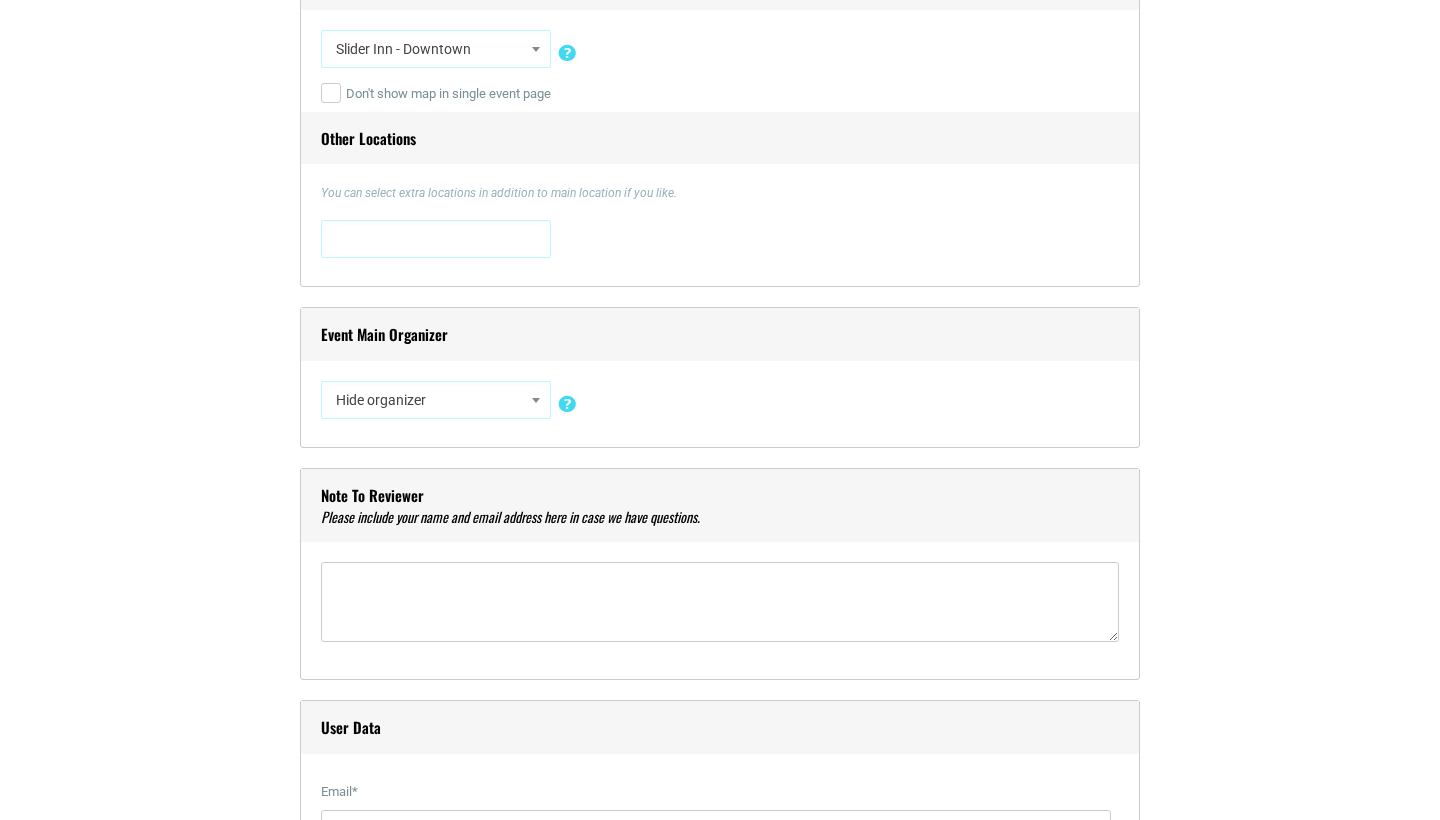 click on "Hide organizer" at bounding box center (436, 400) 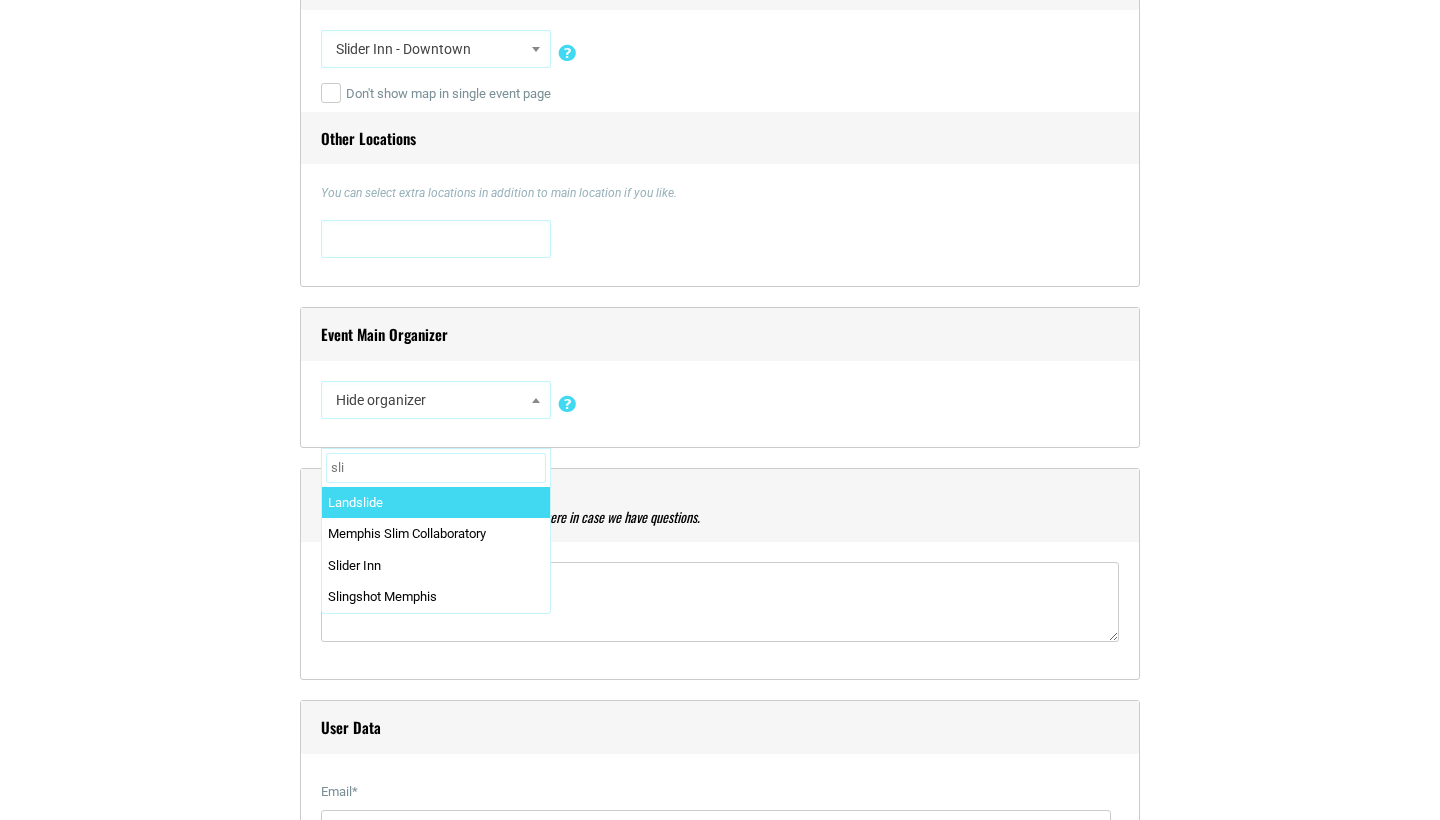 type on "slid" 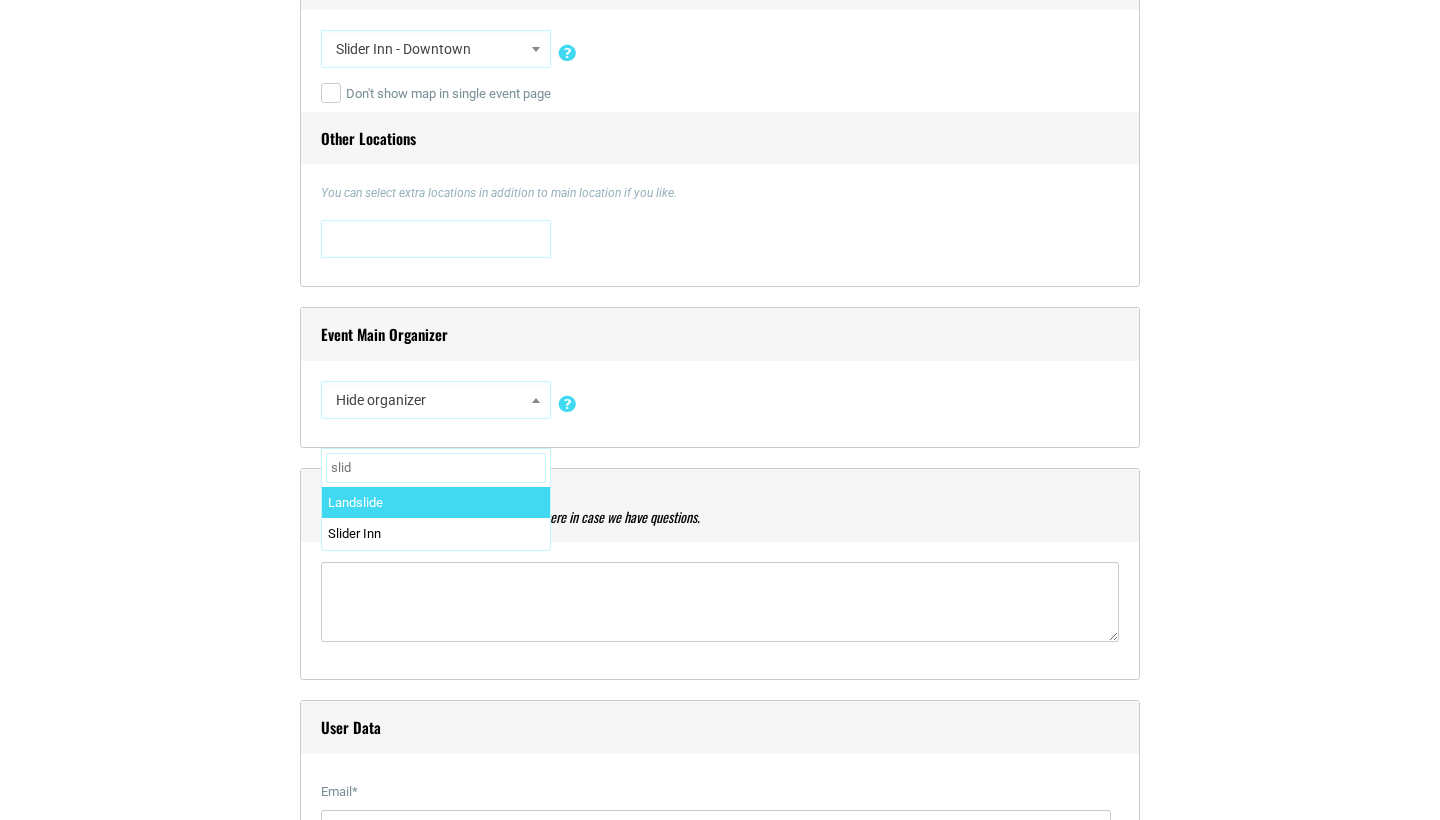 select on "4168" 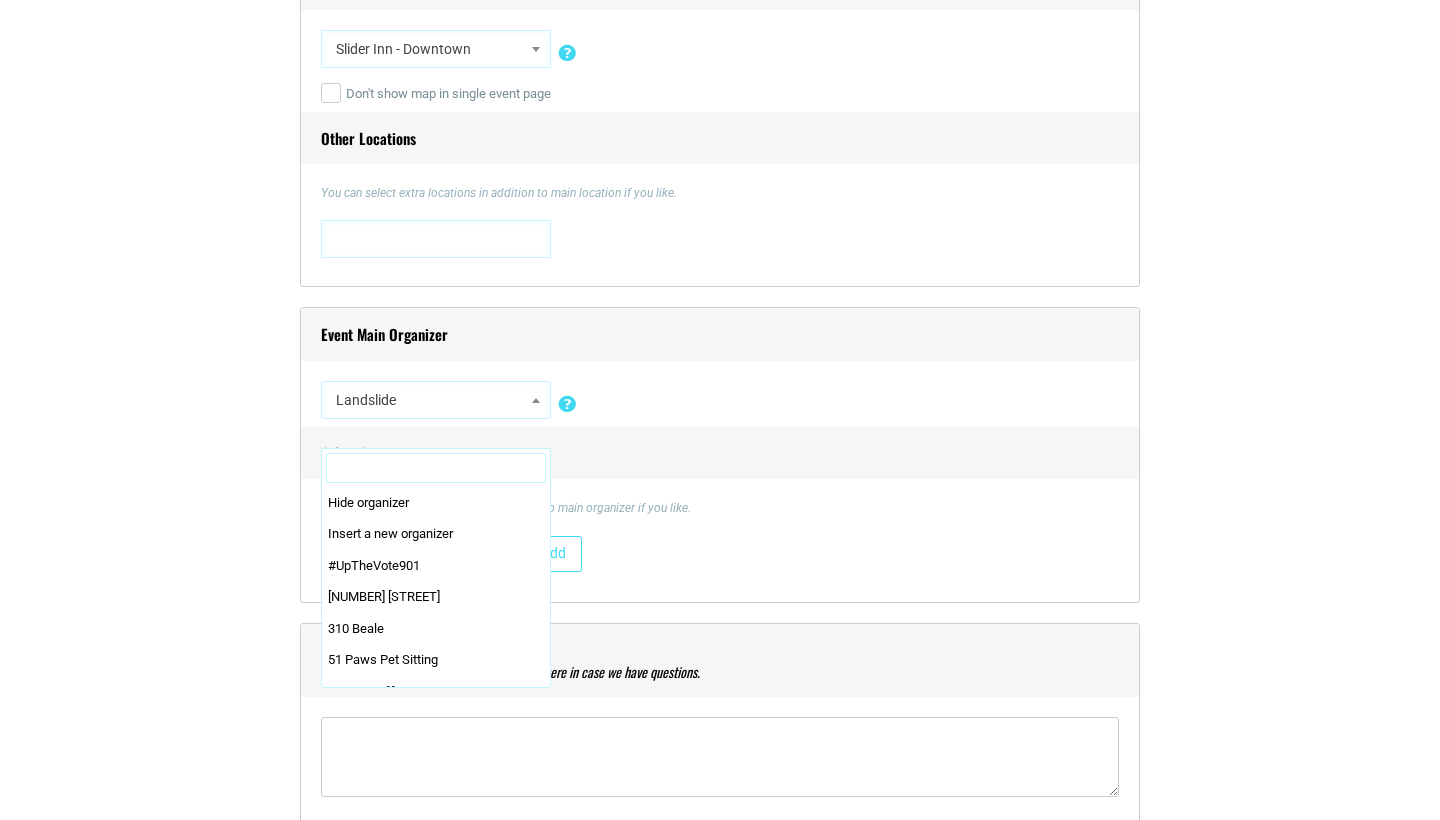 click on "Landslide" at bounding box center [436, 400] 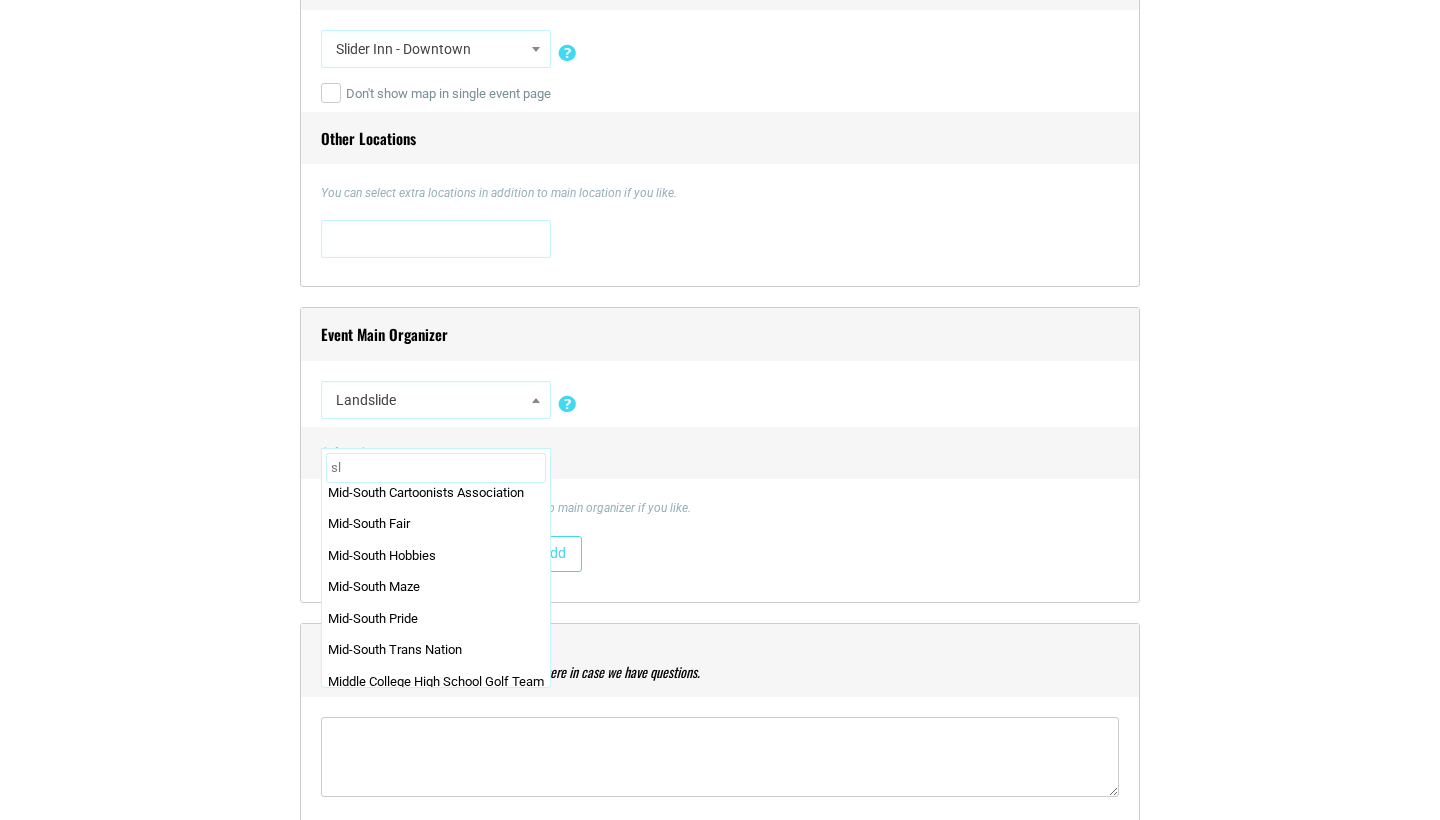 scroll, scrollTop: 0, scrollLeft: 0, axis: both 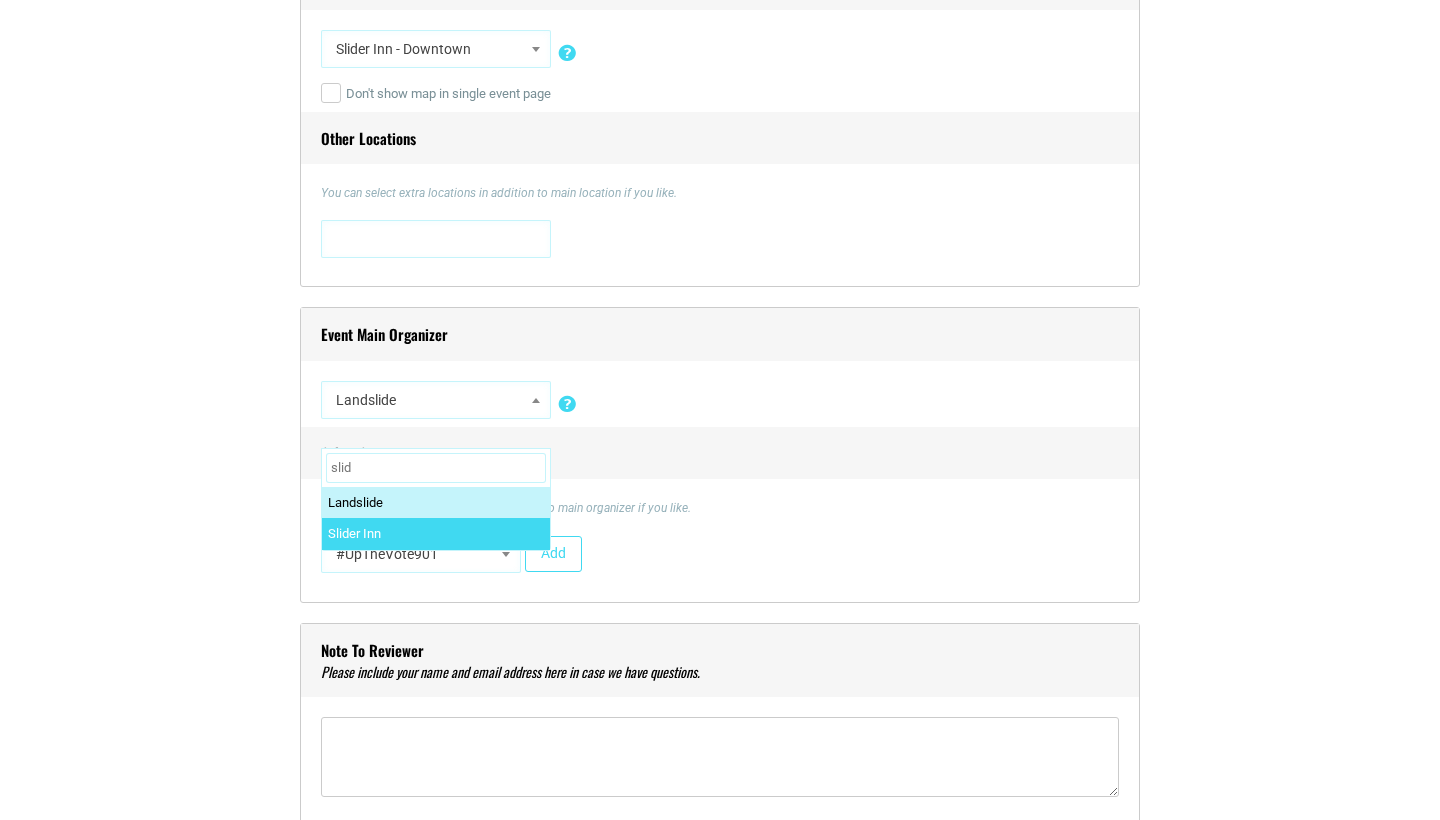 type on "slid" 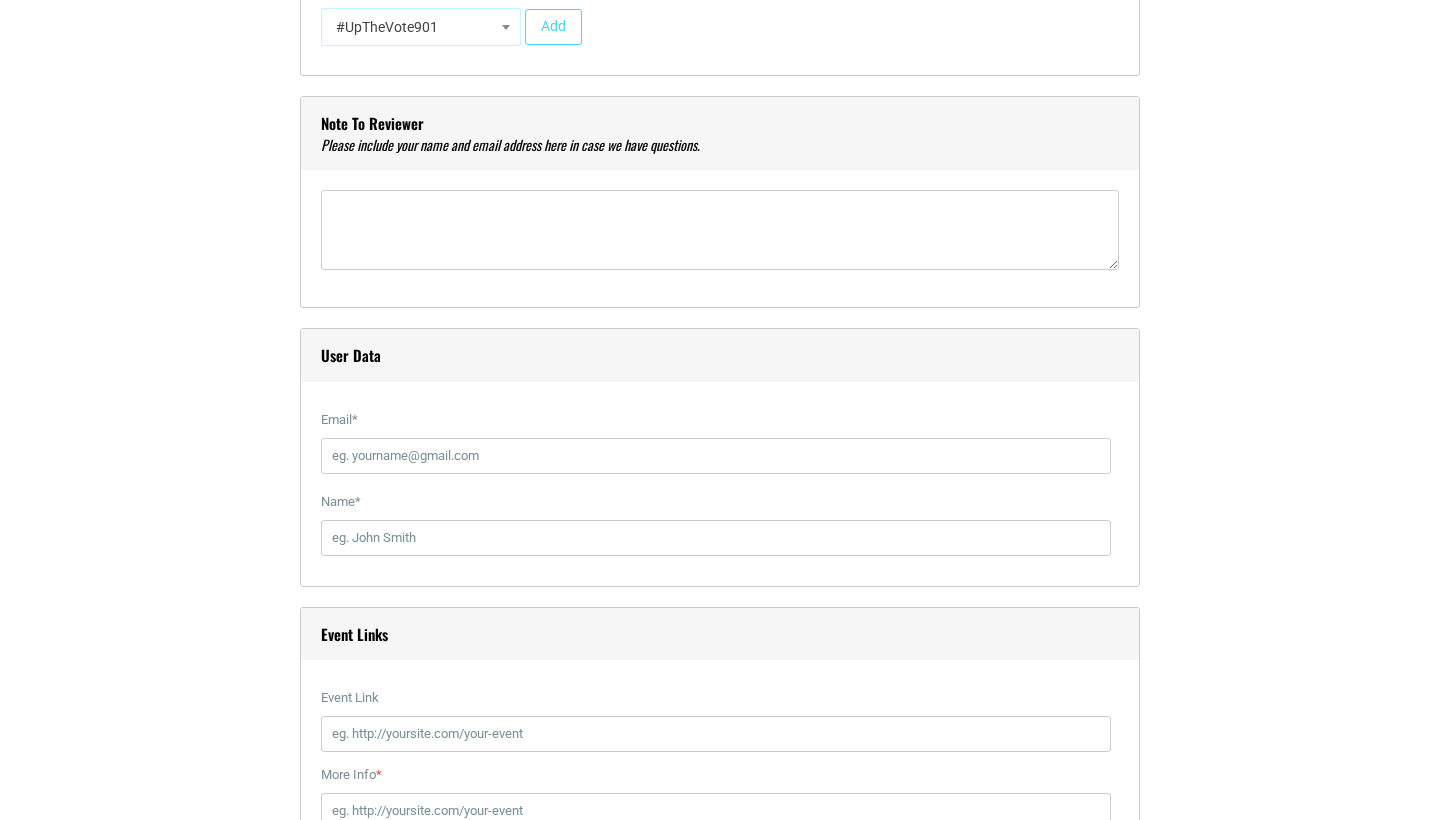 scroll, scrollTop: 2099, scrollLeft: 0, axis: vertical 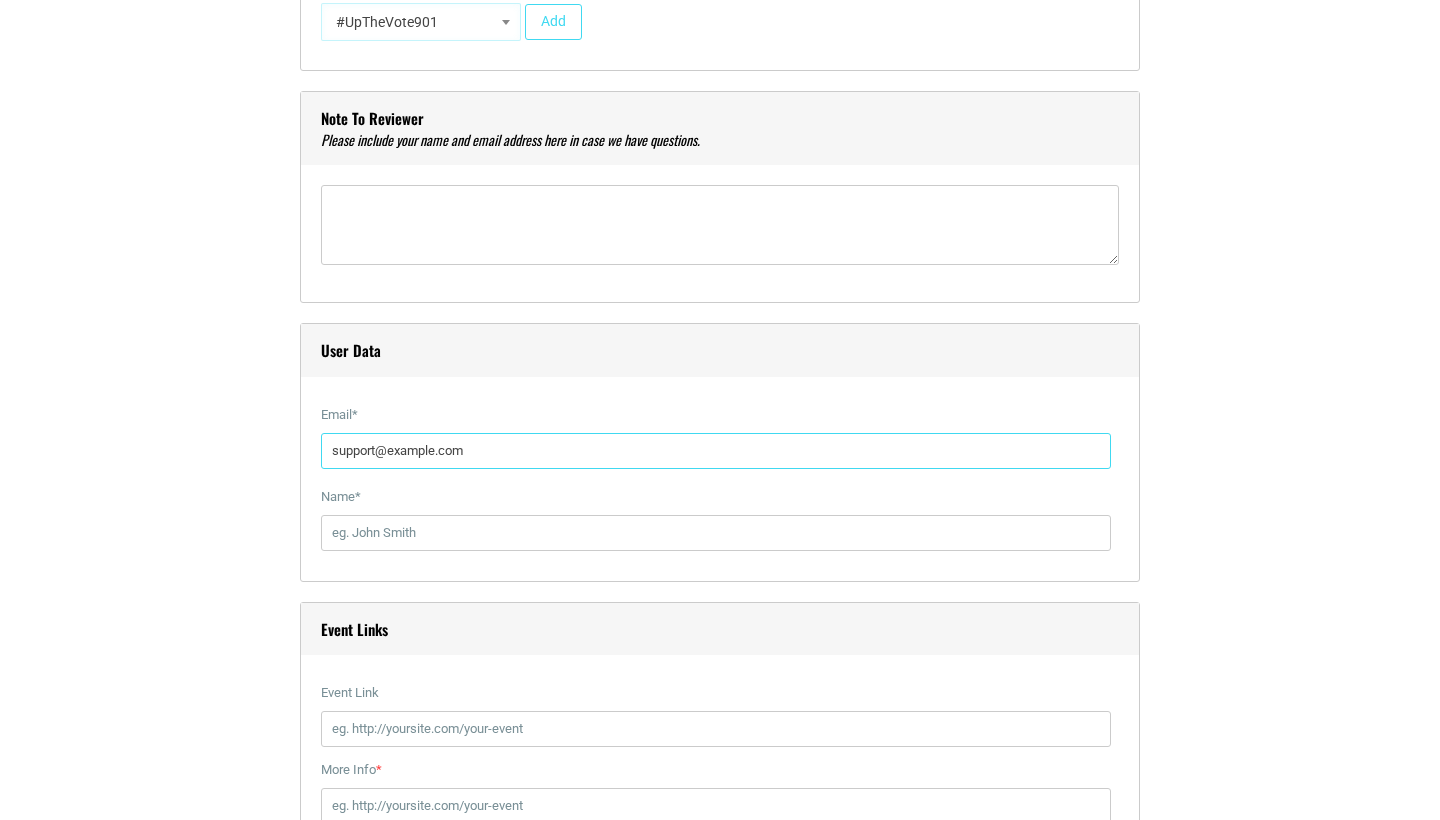 type on "support@example.com" 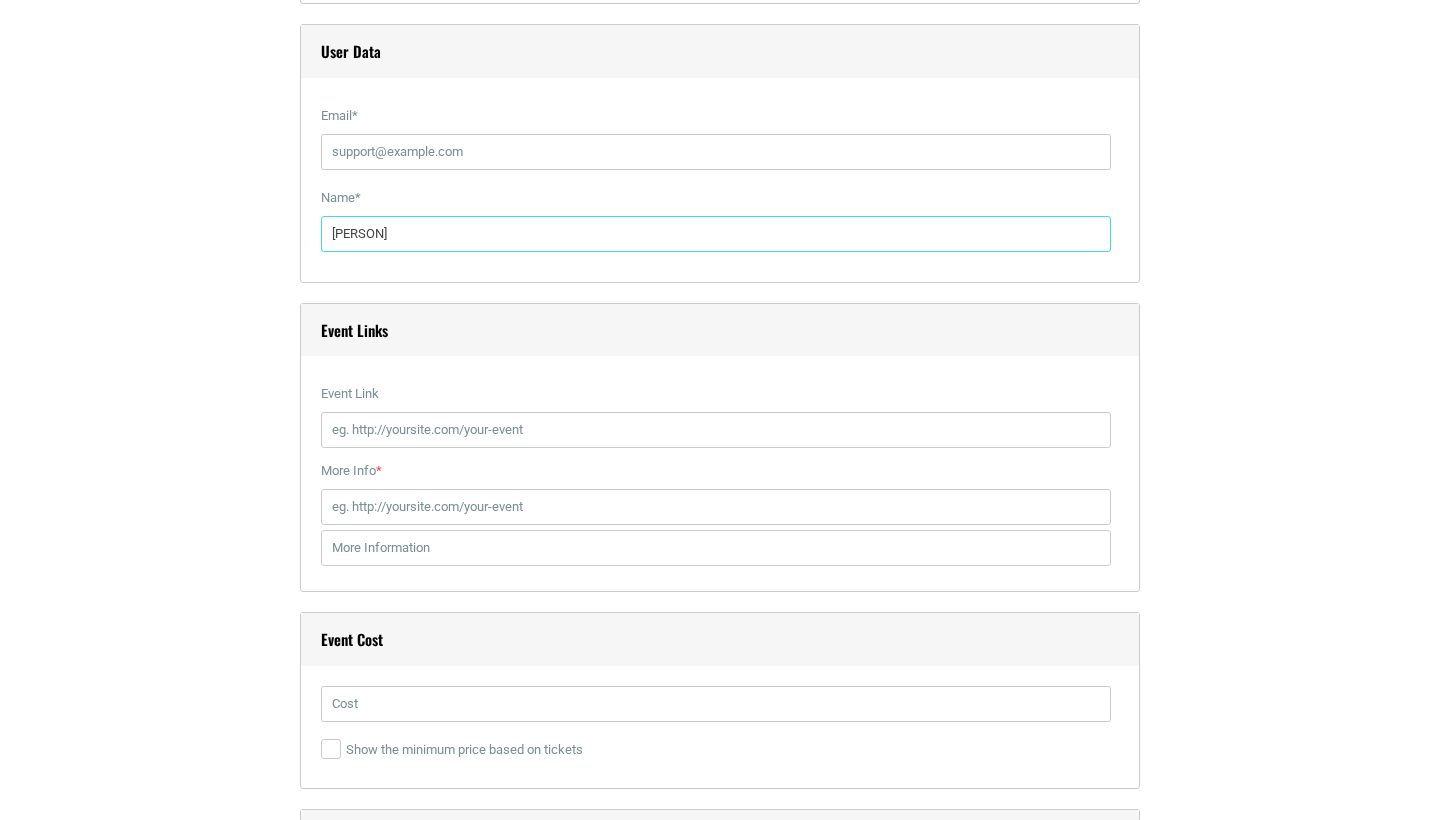 scroll, scrollTop: 2405, scrollLeft: 0, axis: vertical 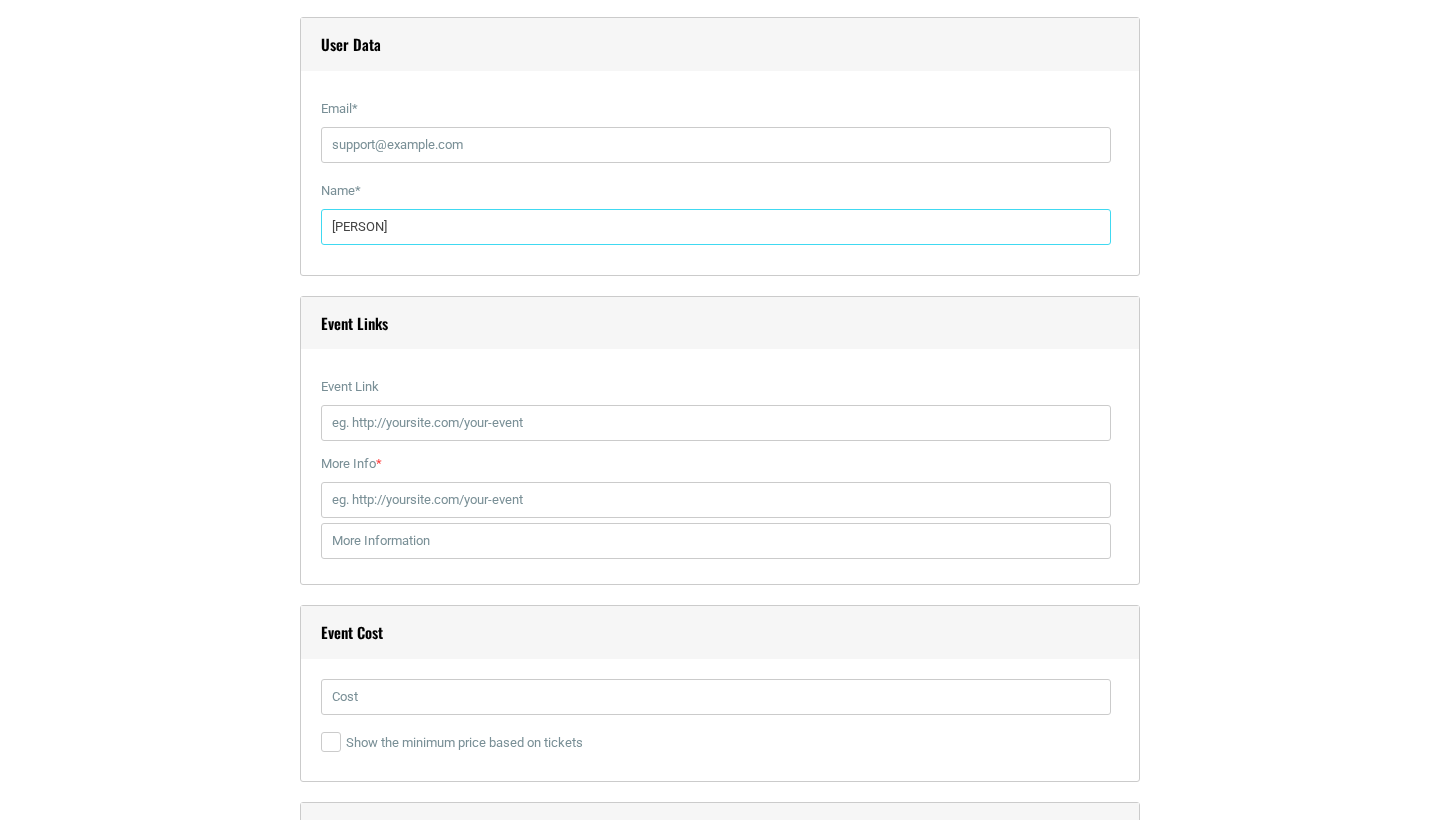 type on "[PERSON]" 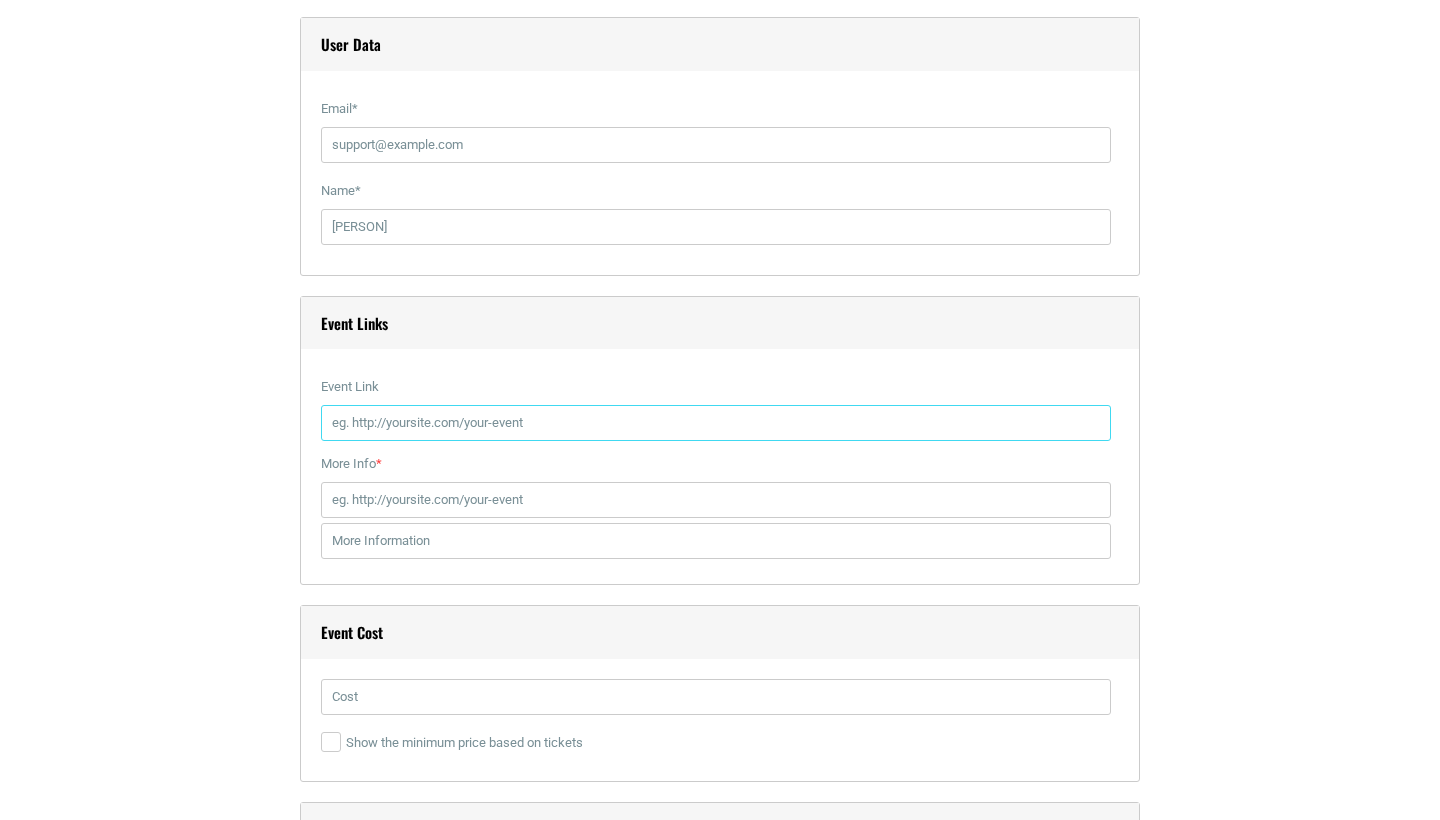 click on "Event Link" at bounding box center [716, 423] 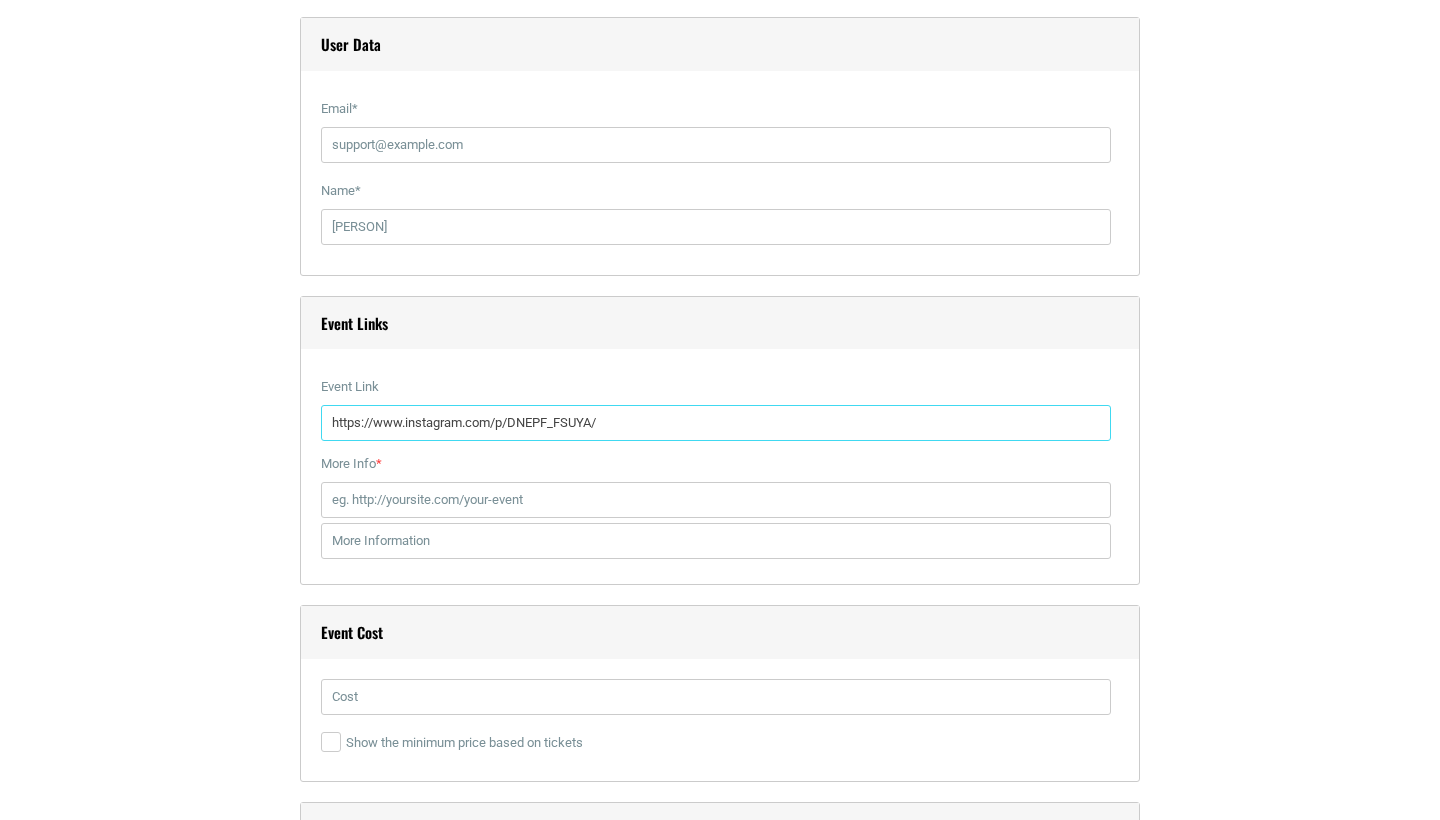 type on "https://www.instagram.com/p/DNEPF_FSUYA/" 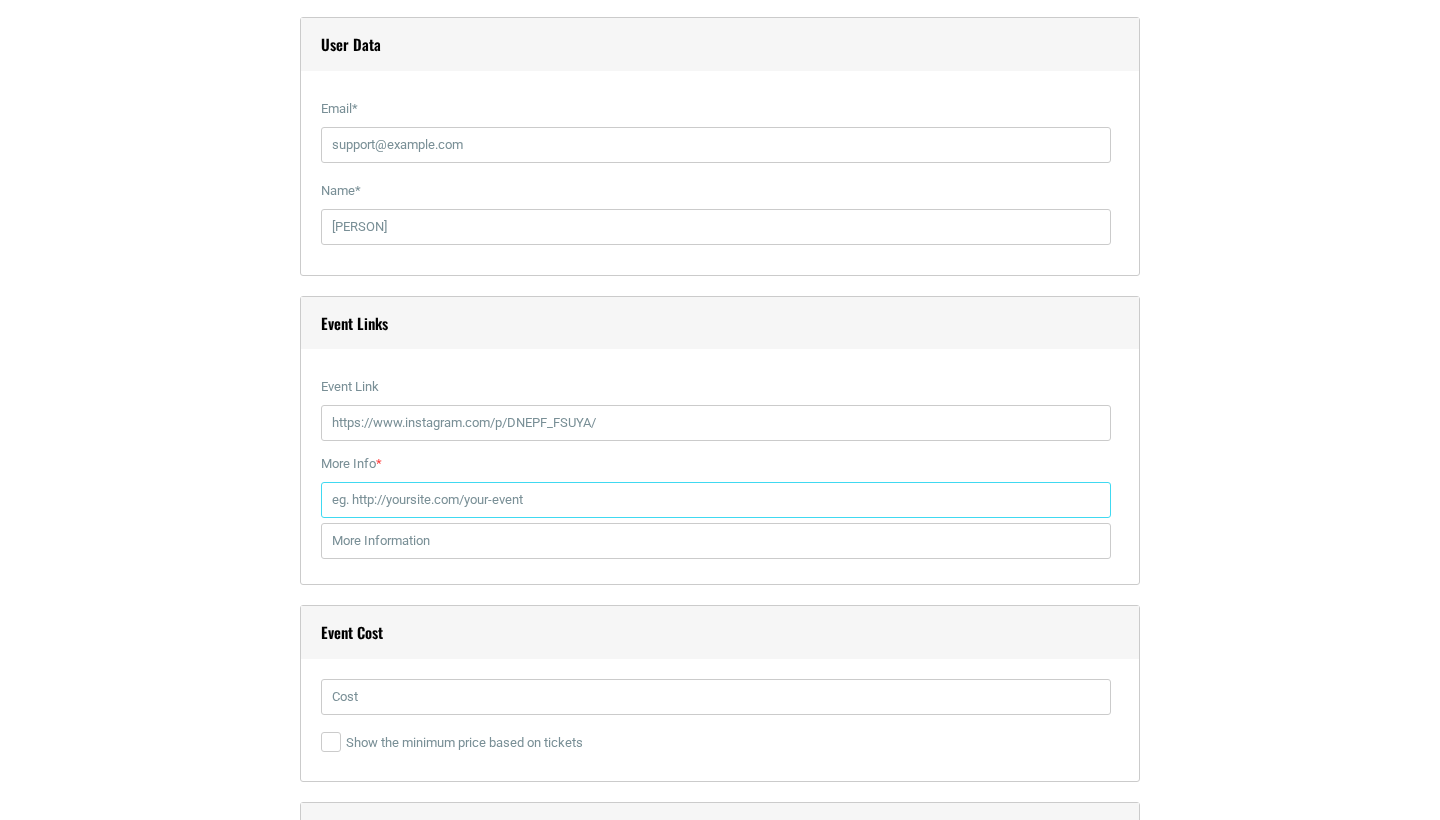 click on "More Info  *" at bounding box center (716, 500) 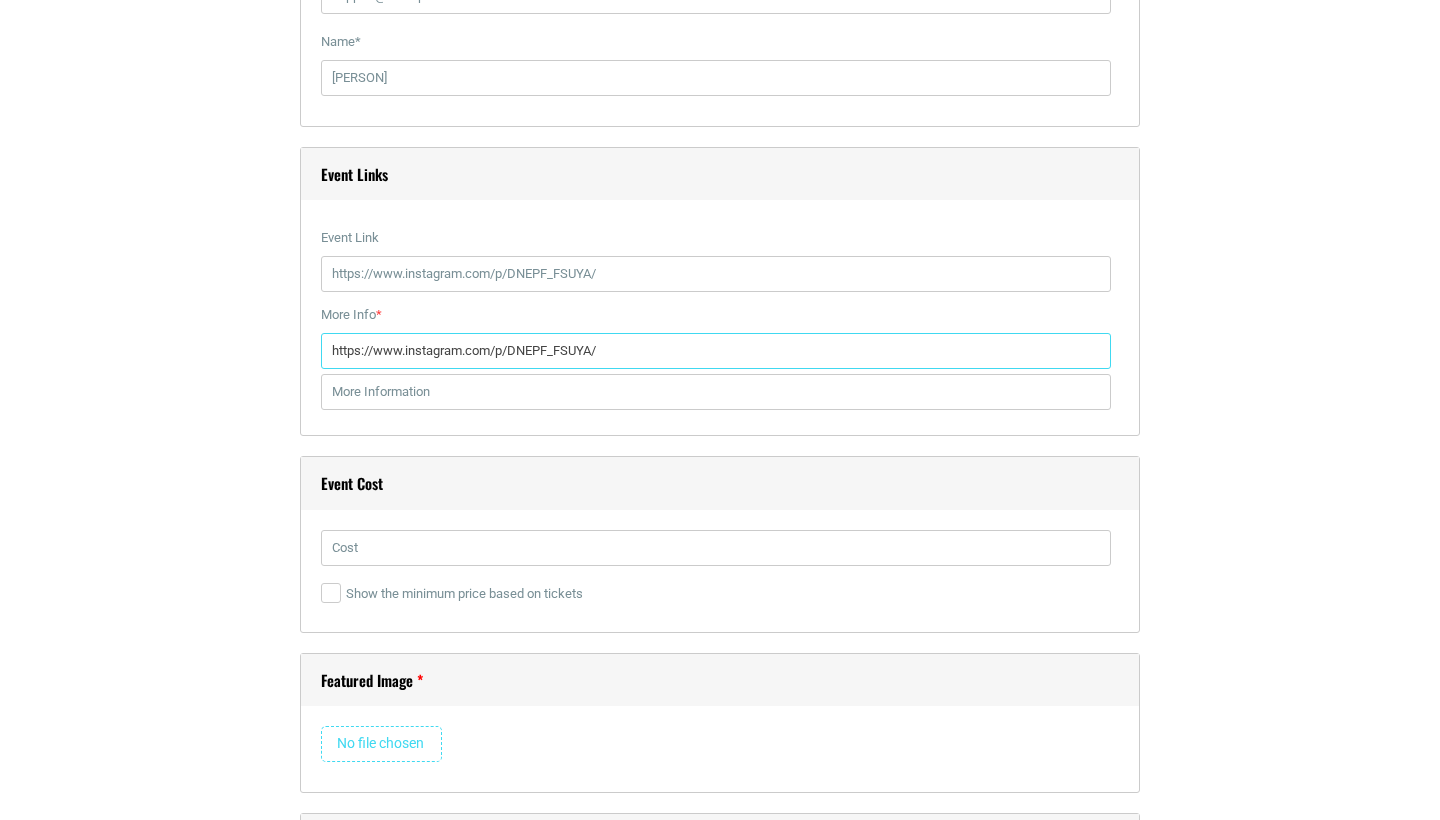 scroll, scrollTop: 2659, scrollLeft: 0, axis: vertical 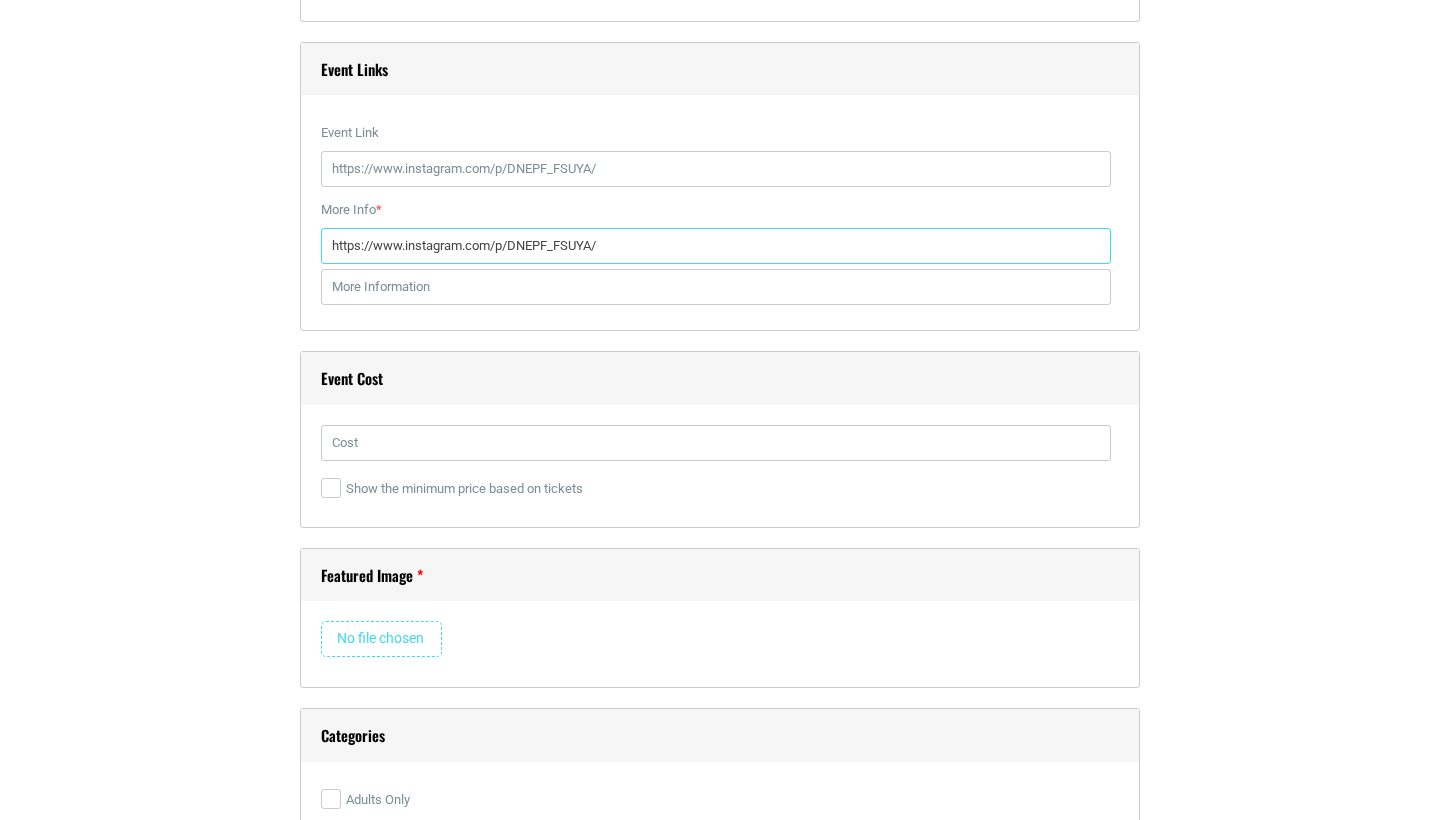 type on "https://www.instagram.com/p/DNEPF_FSUYA/" 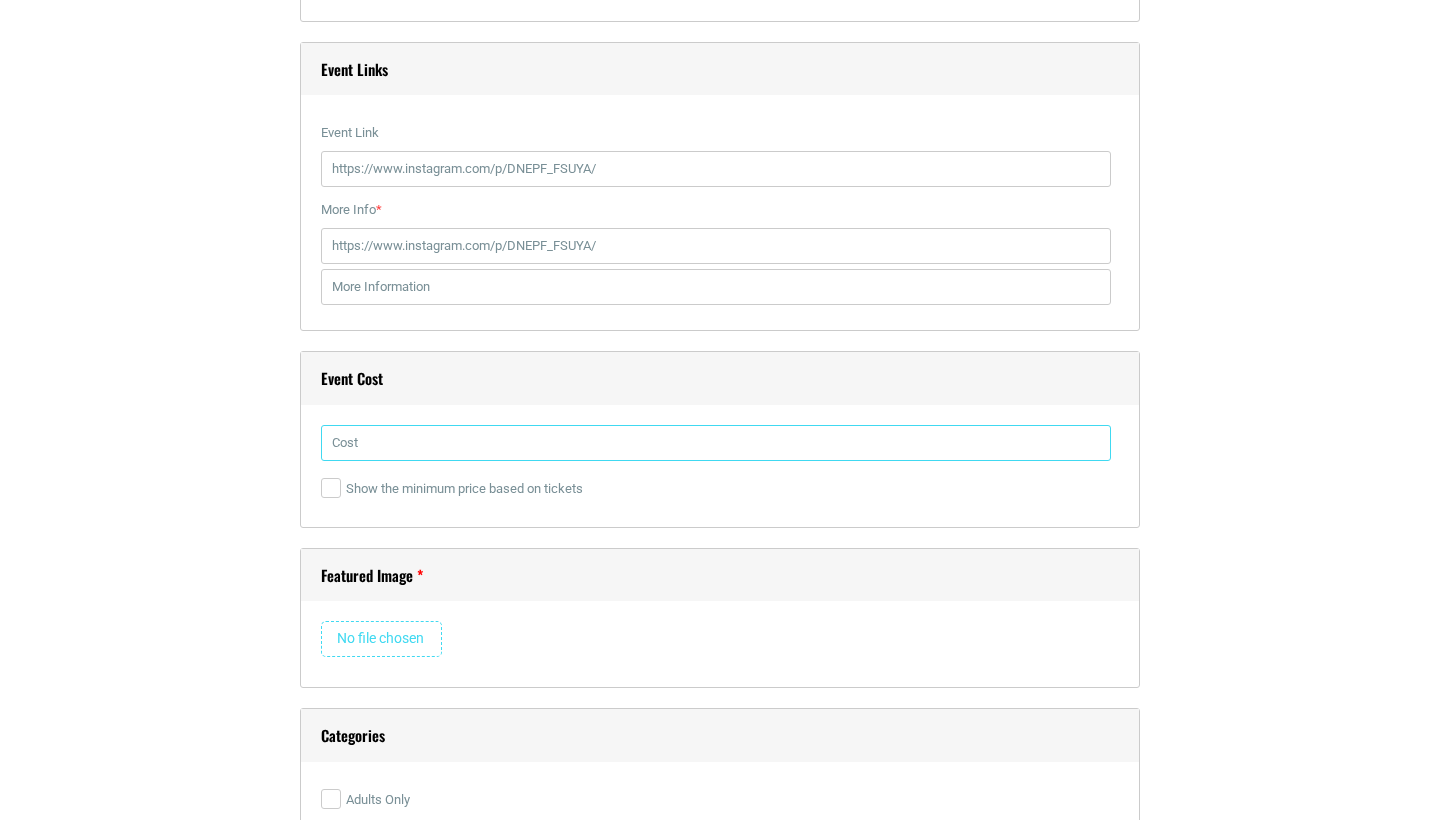 click at bounding box center (716, 443) 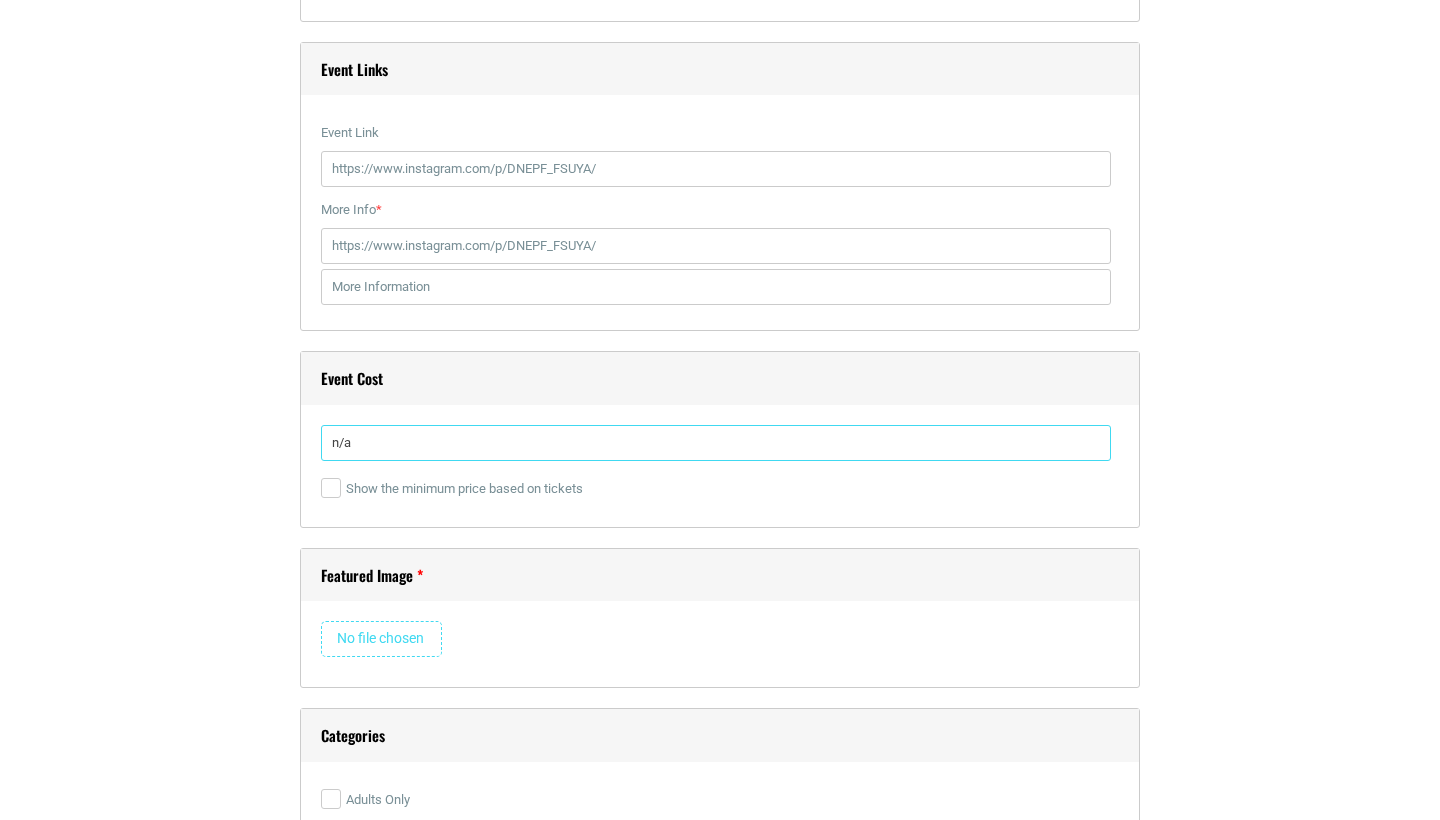 type on "n/a" 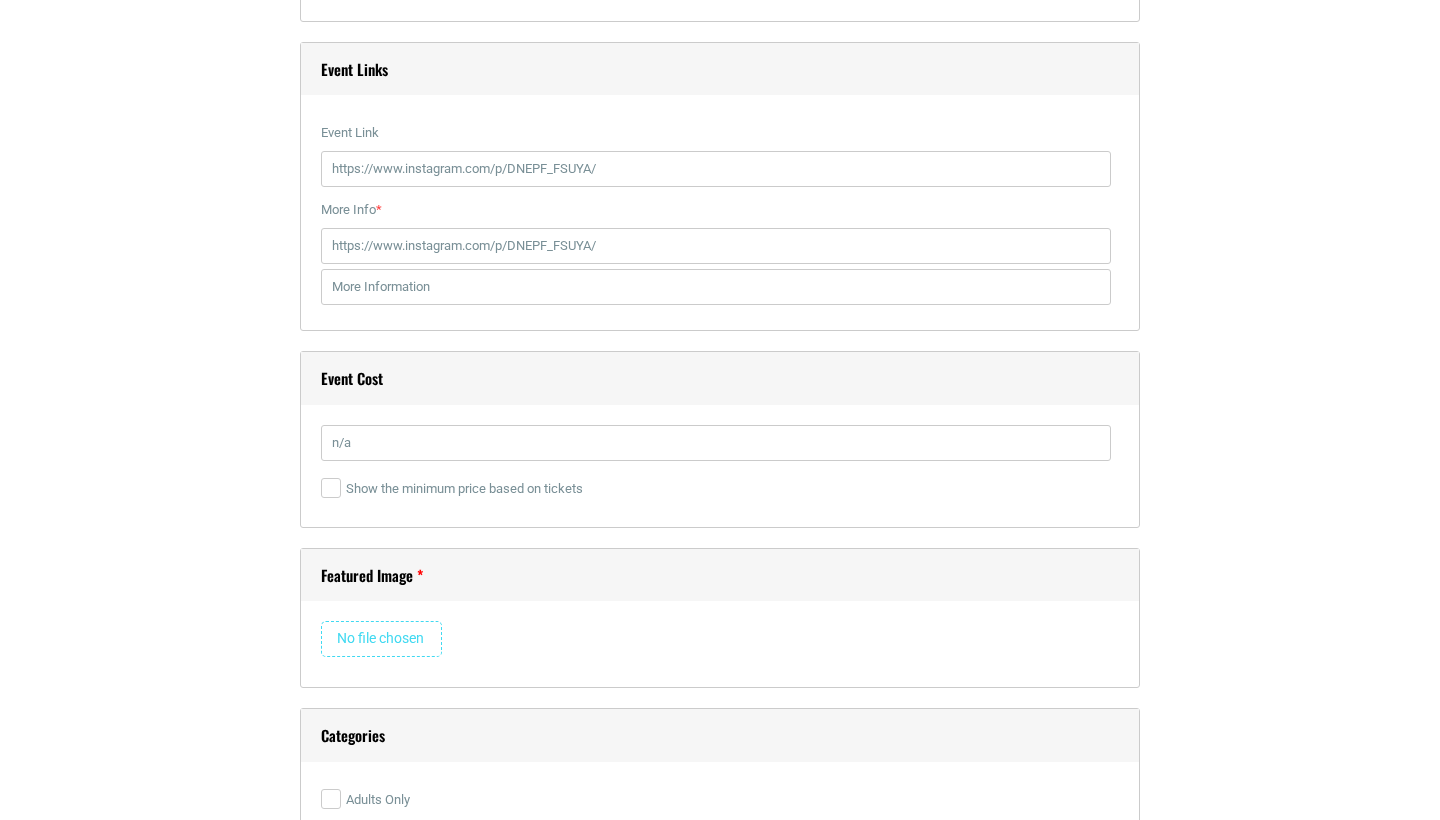 click on "Featured Image
Remove Image" at bounding box center [720, 618] 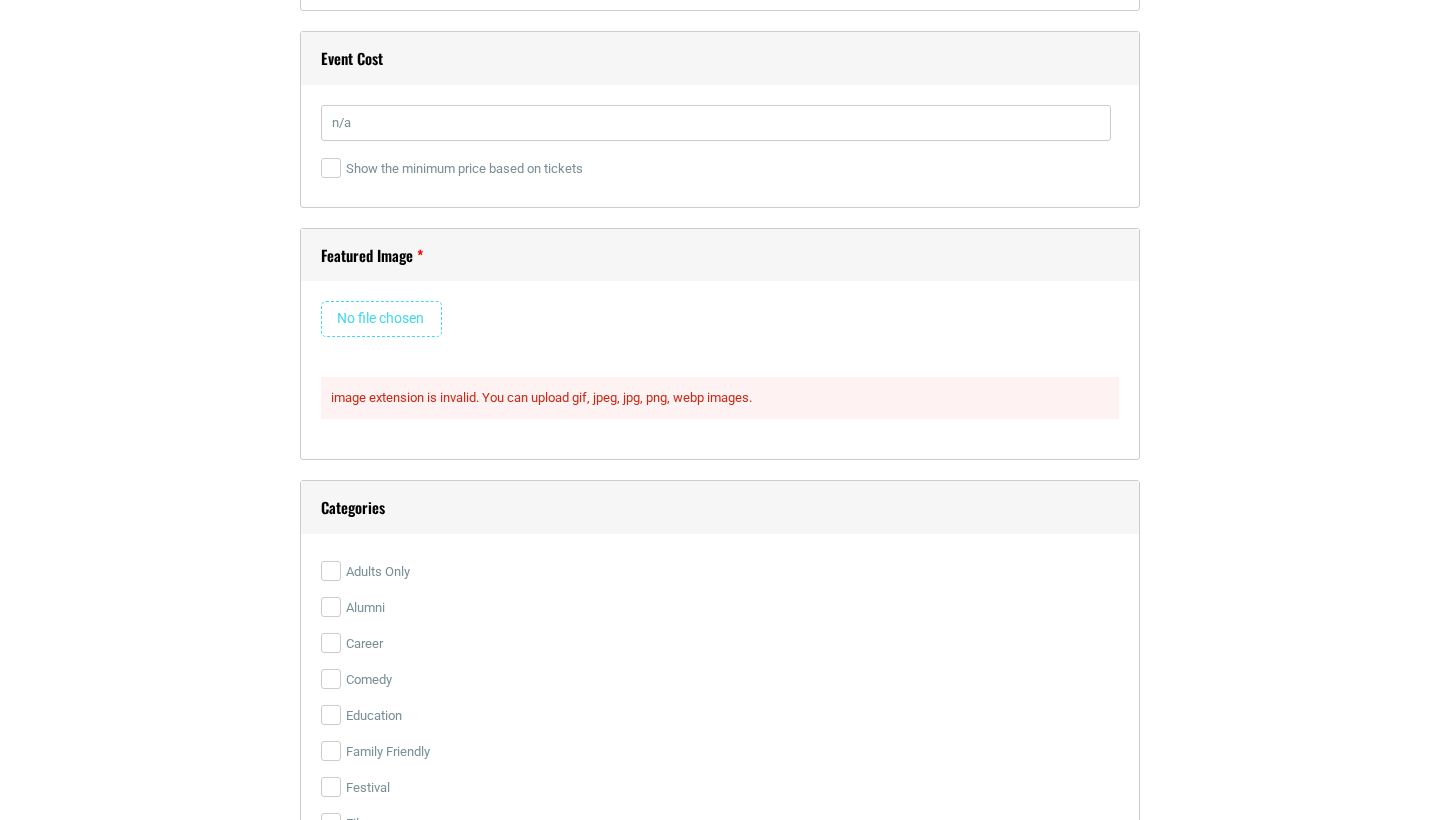 scroll, scrollTop: 2793, scrollLeft: 0, axis: vertical 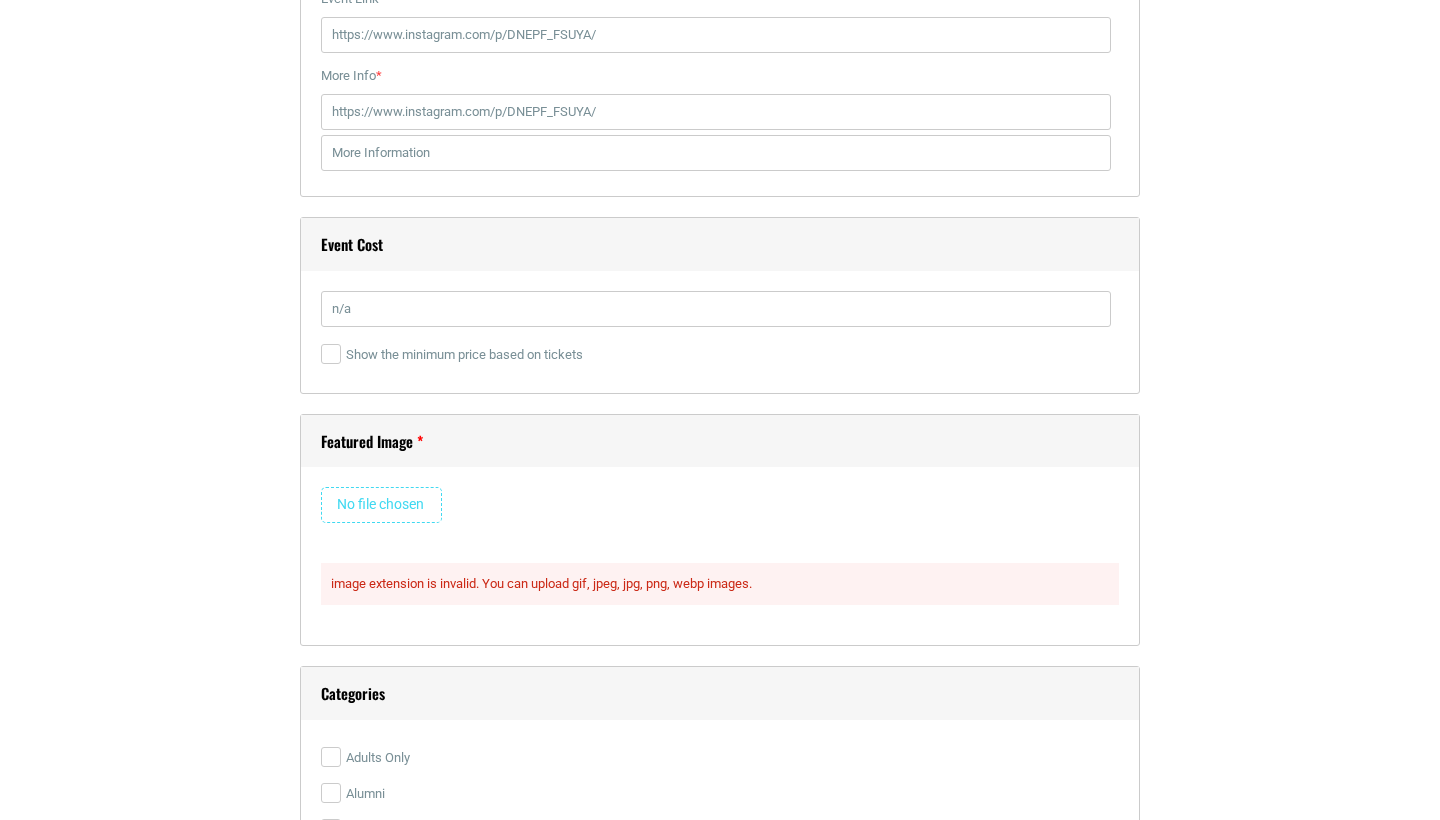 click at bounding box center [381, 505] 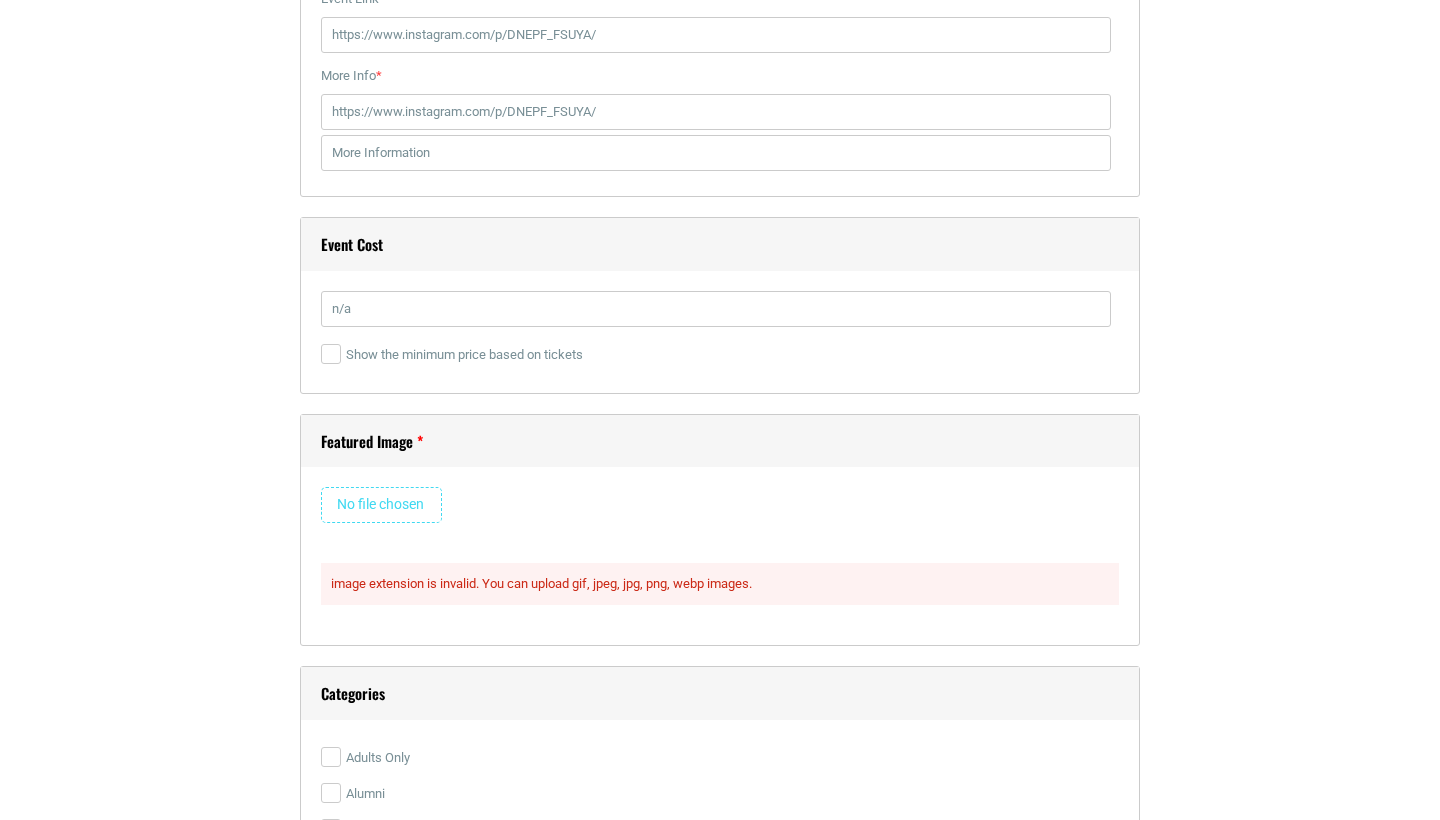 type on "[FILE_NAME]" 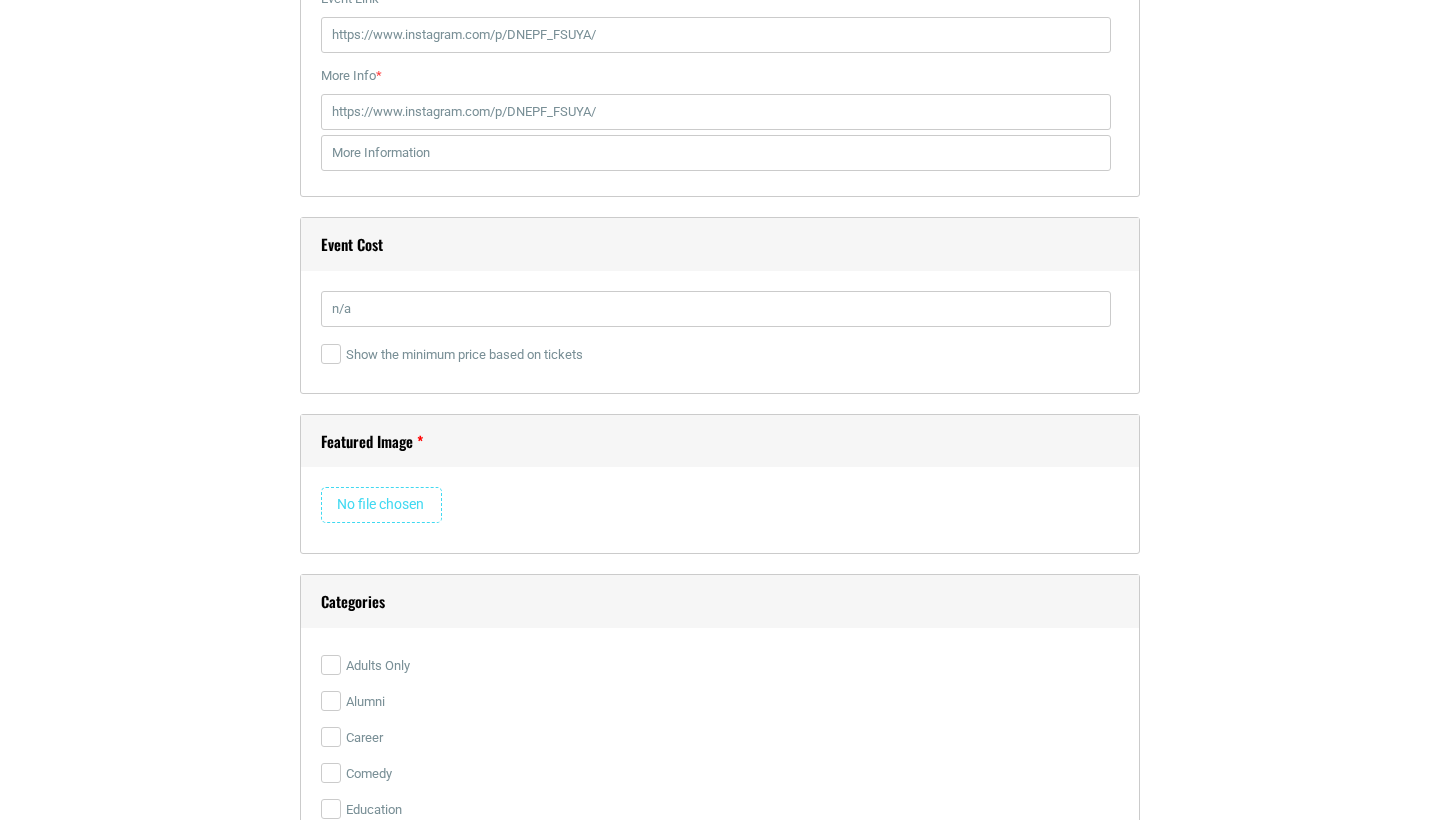 type 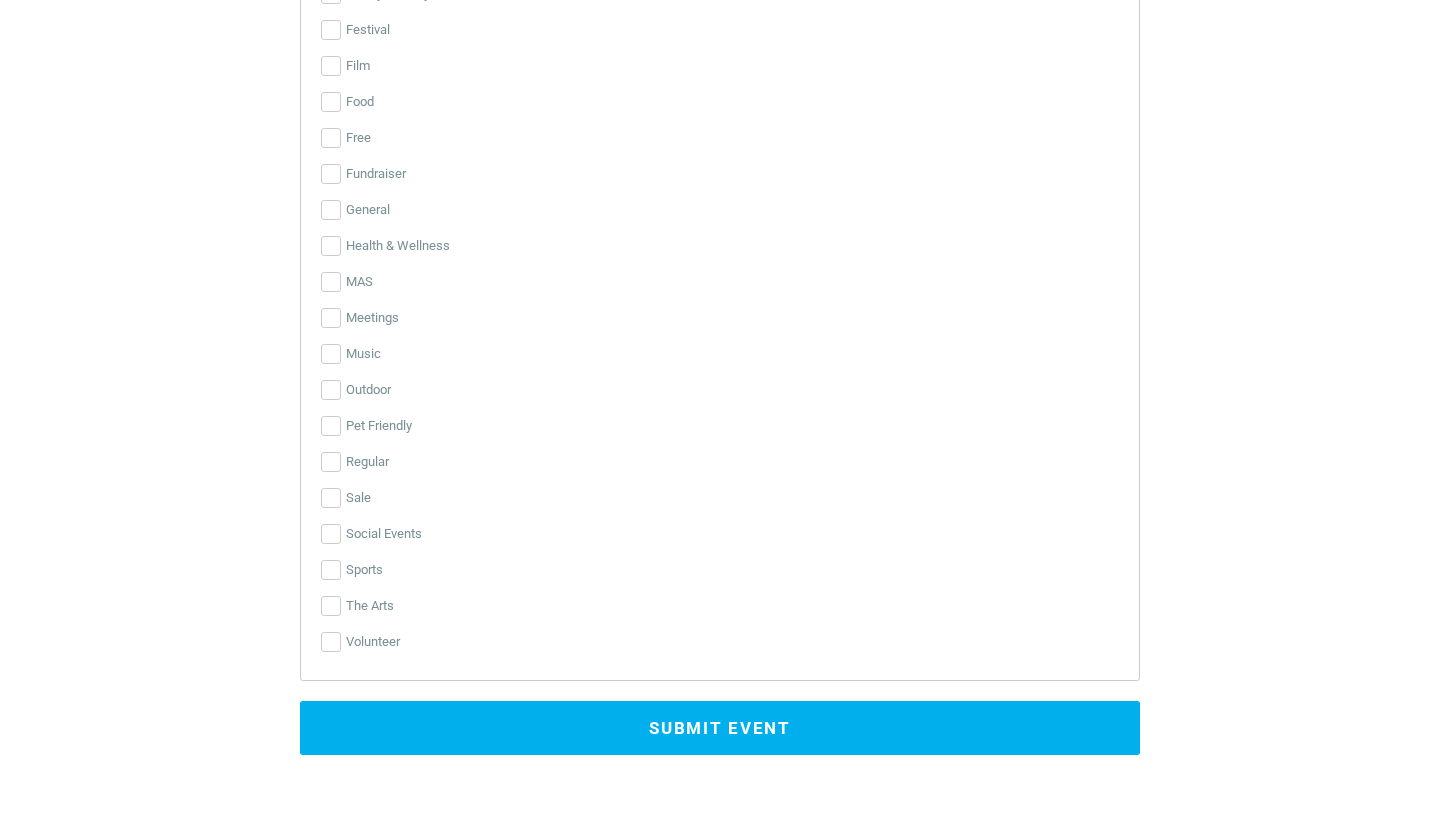 scroll, scrollTop: 5043, scrollLeft: 0, axis: vertical 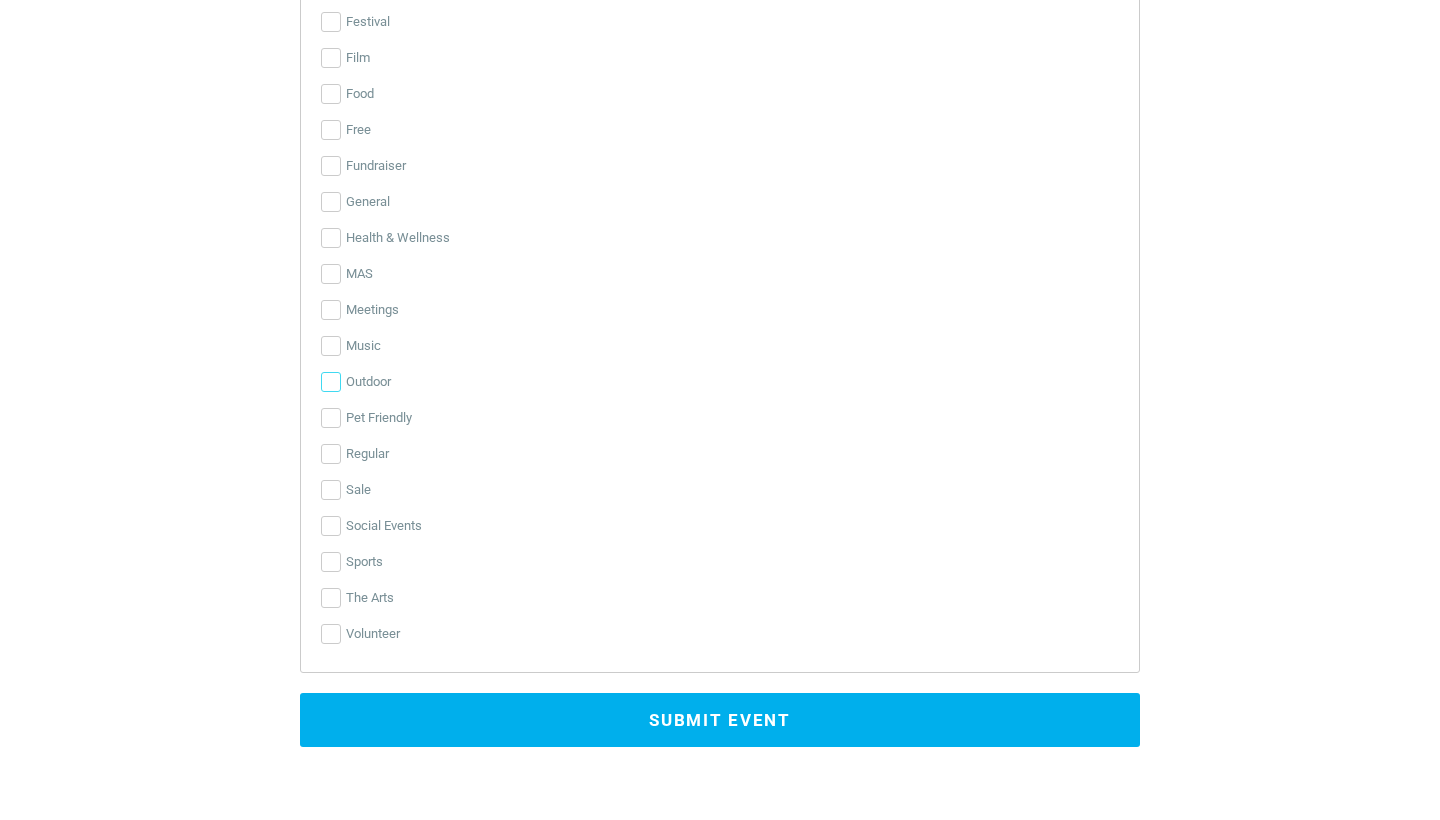 click on "Outdoor" at bounding box center [331, 382] 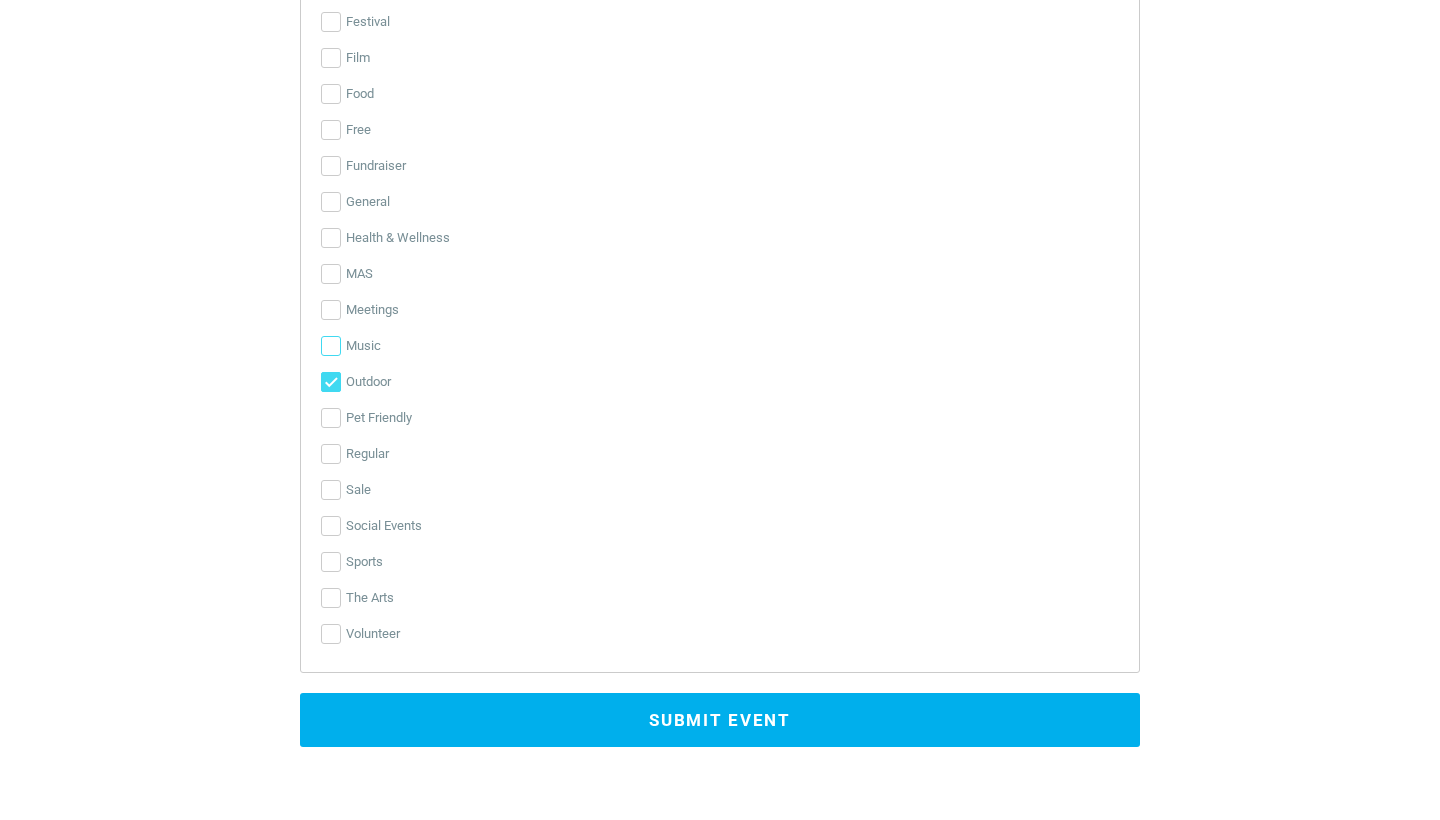 click on "Music" at bounding box center [331, 346] 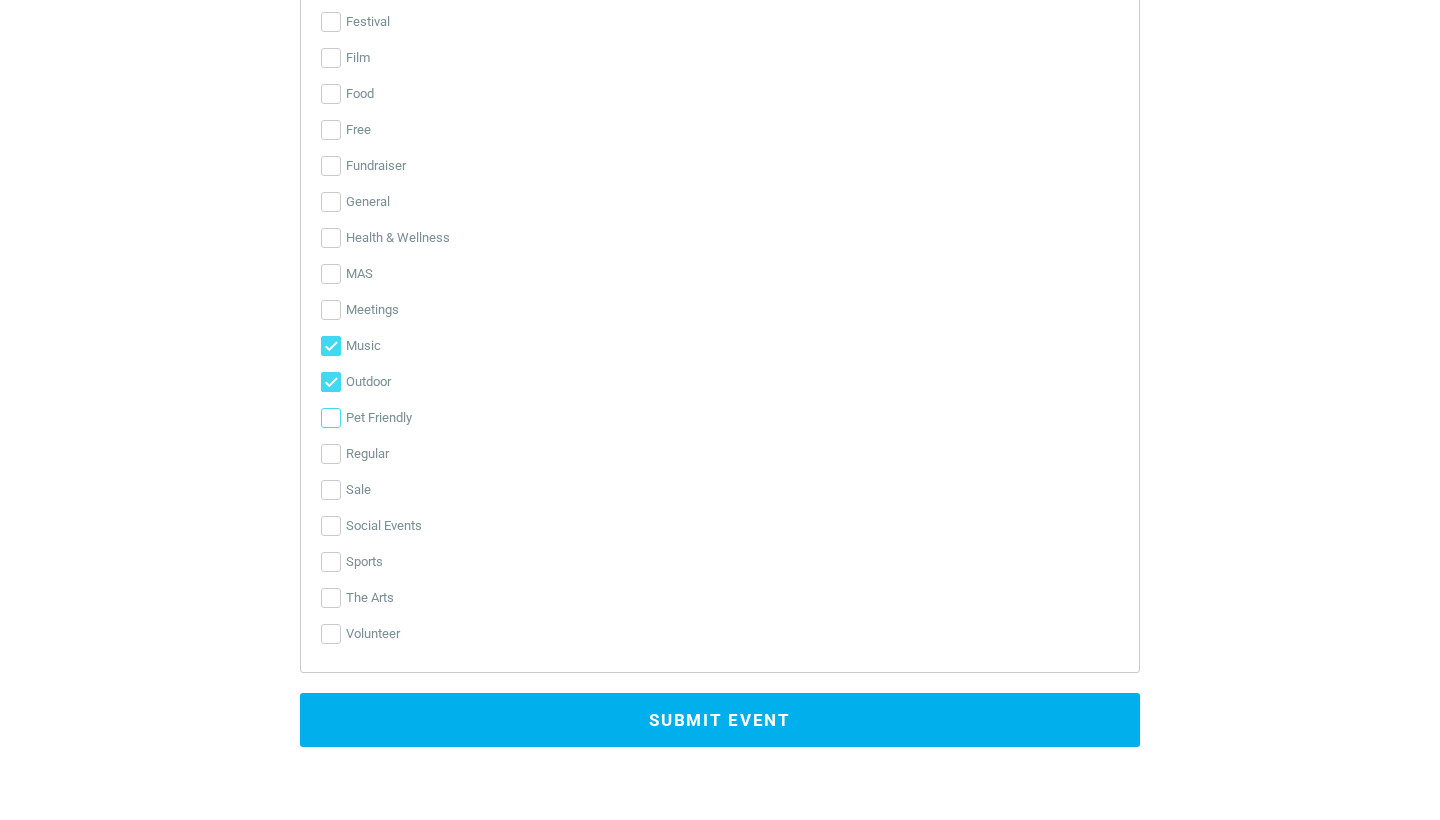 click on "Pet Friendly" at bounding box center (331, 418) 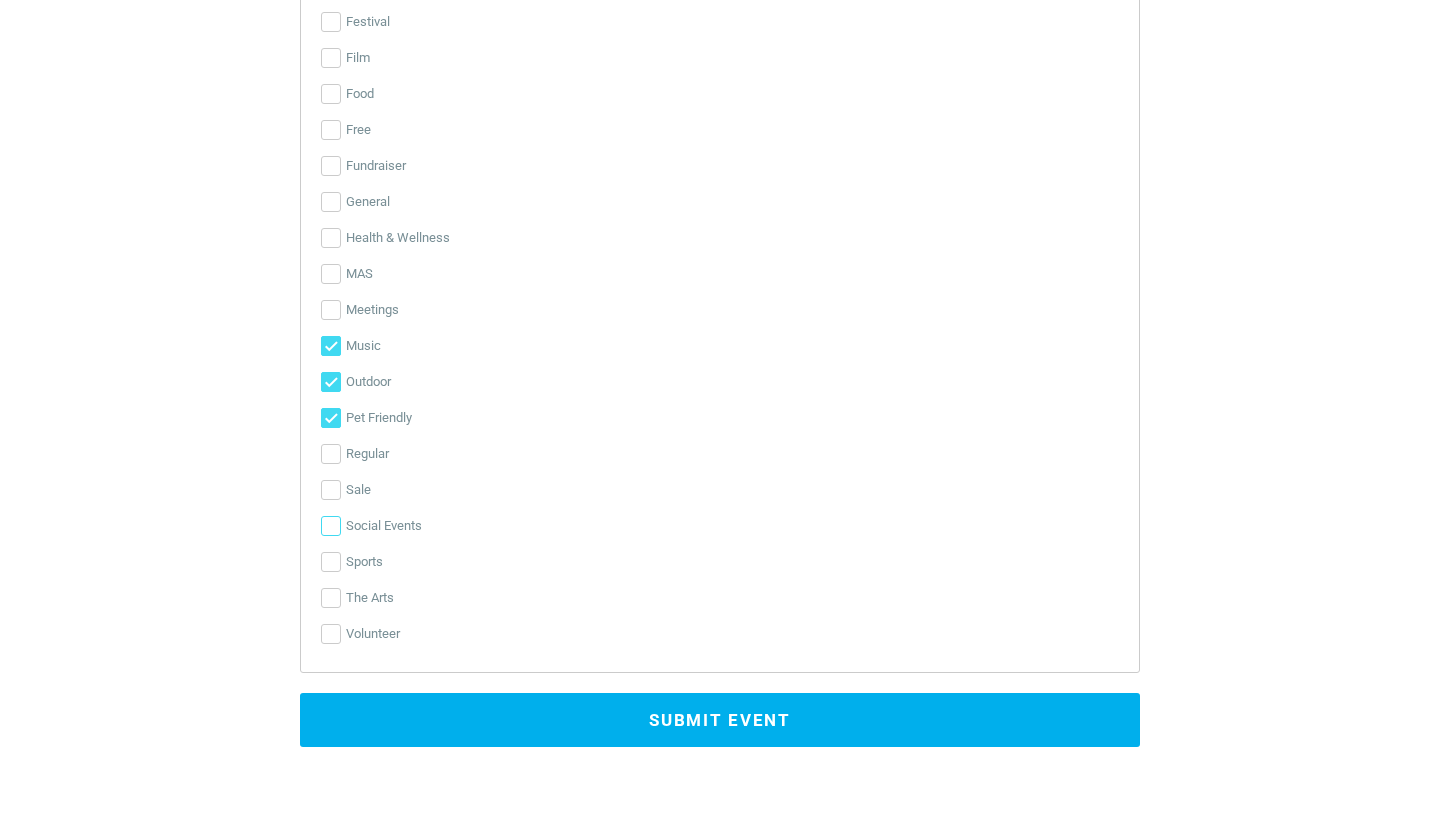 click on "Social Events" at bounding box center (331, 526) 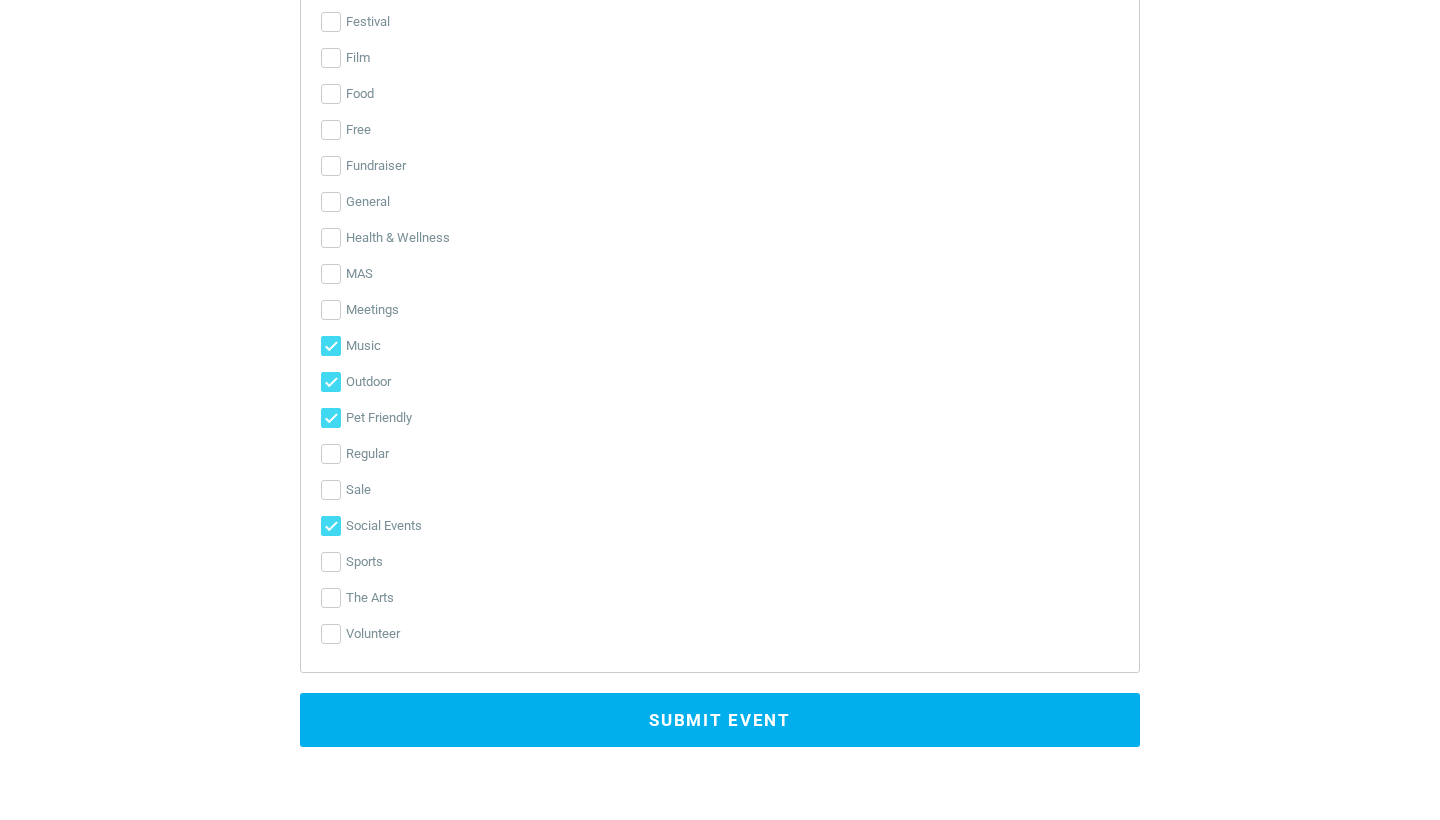 click on "Pet Friendly" at bounding box center (331, 418) 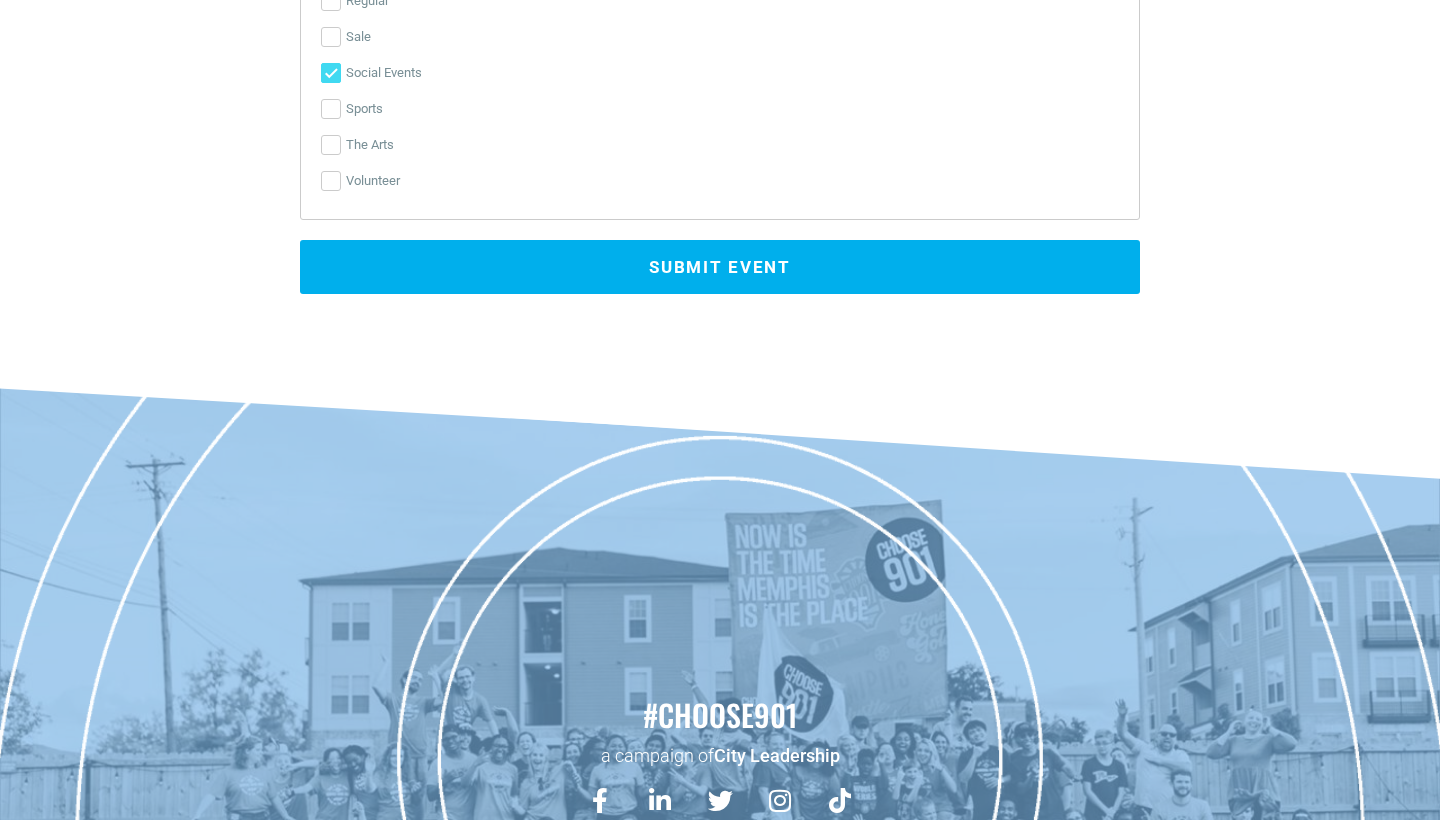 scroll, scrollTop: 5576, scrollLeft: 0, axis: vertical 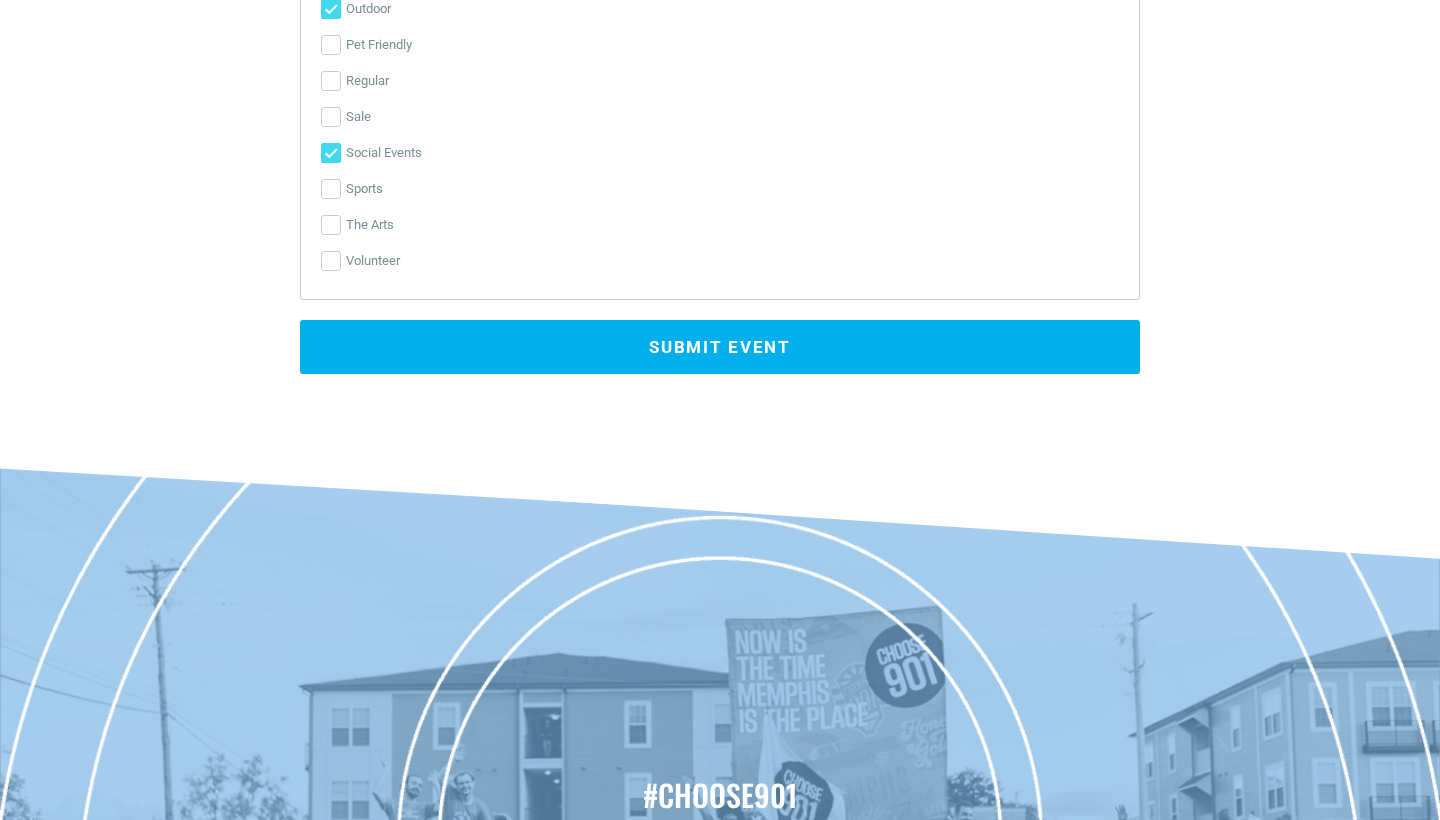 click on "Submit Event" at bounding box center (720, 347) 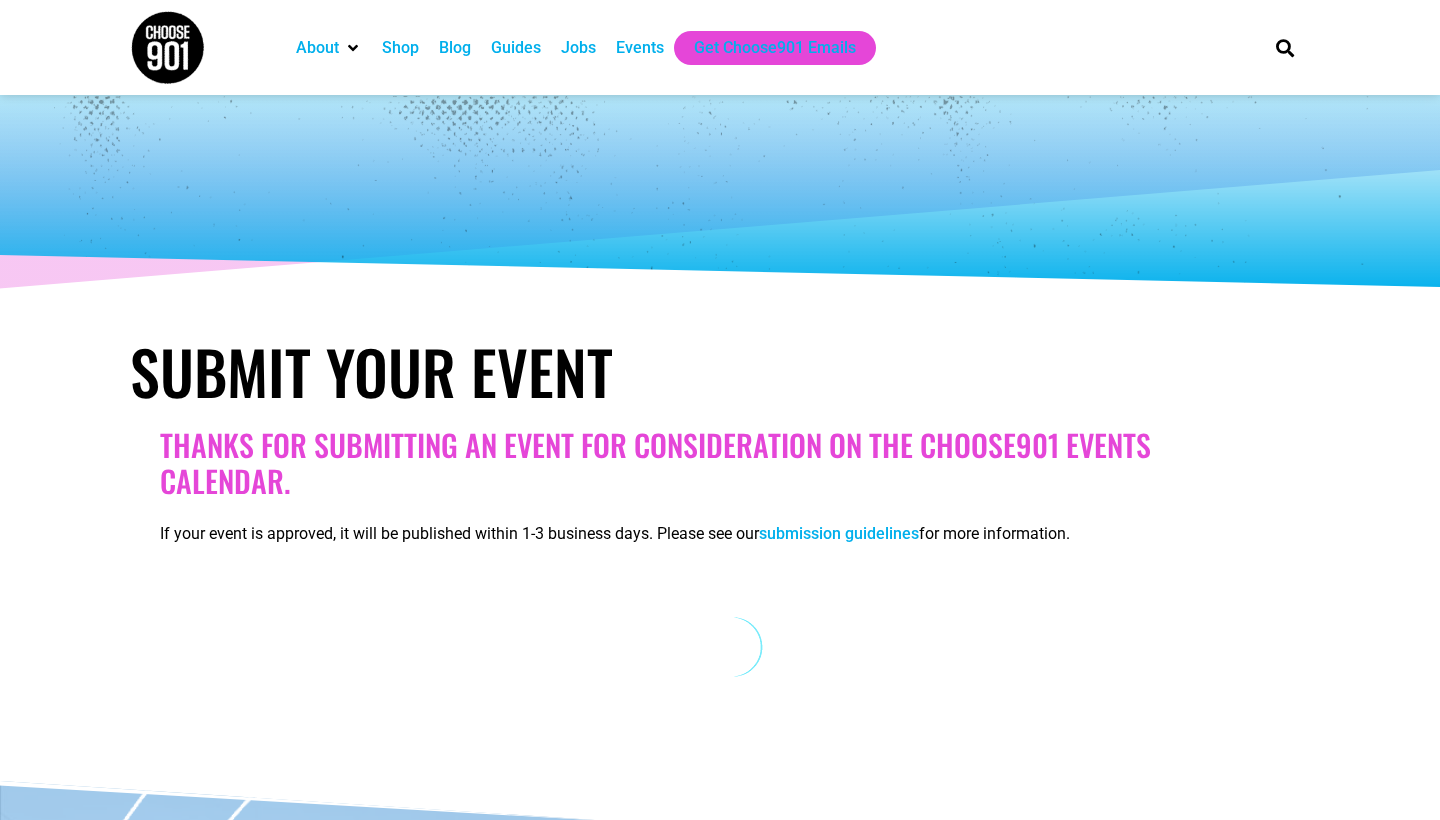 scroll, scrollTop: 0, scrollLeft: 0, axis: both 